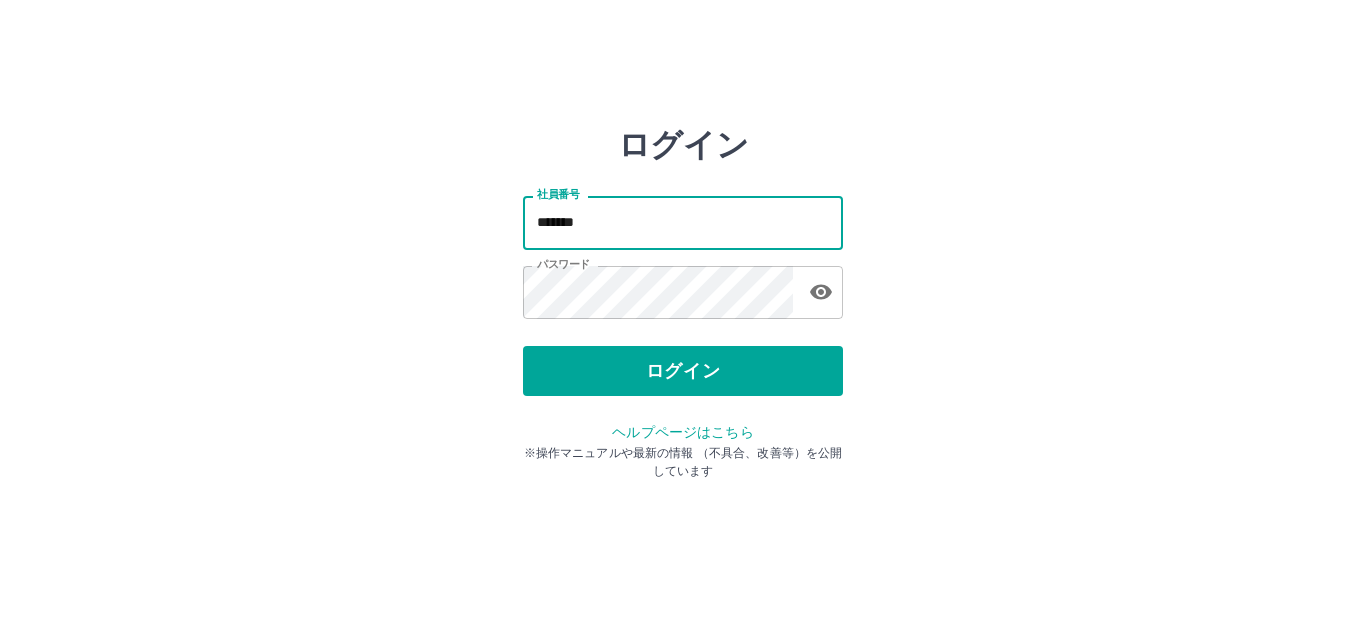 scroll, scrollTop: 0, scrollLeft: 0, axis: both 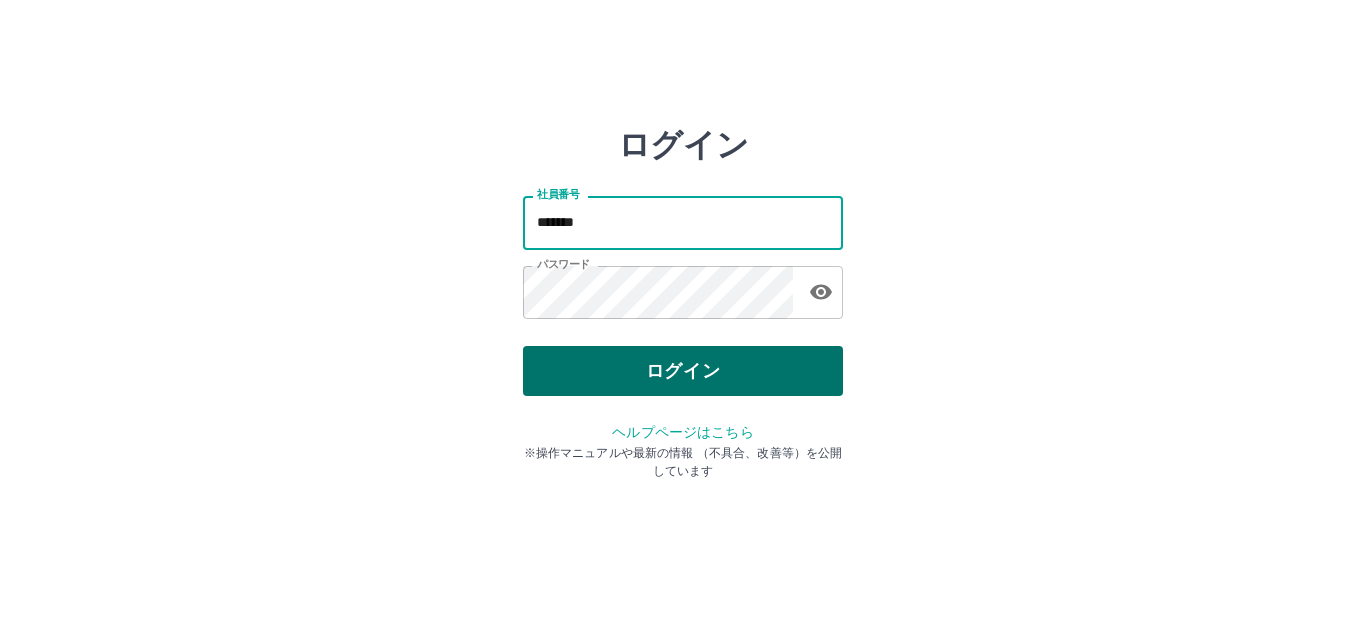 click on "ログイン" at bounding box center (683, 371) 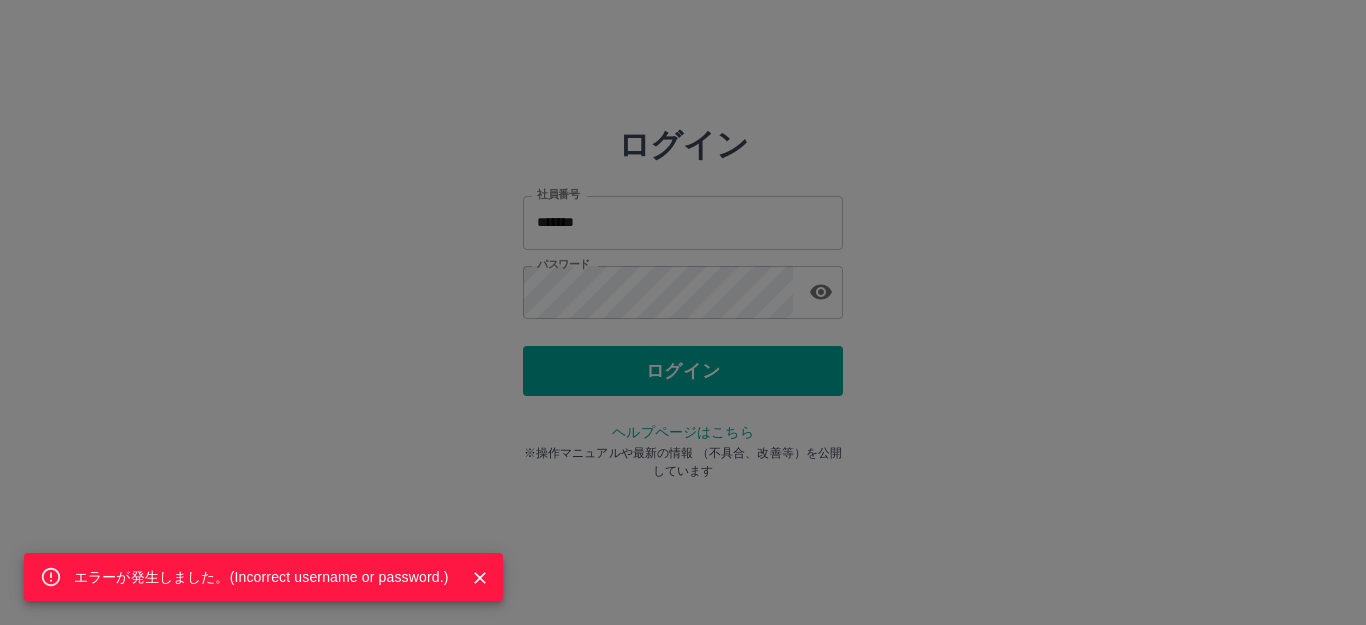 click 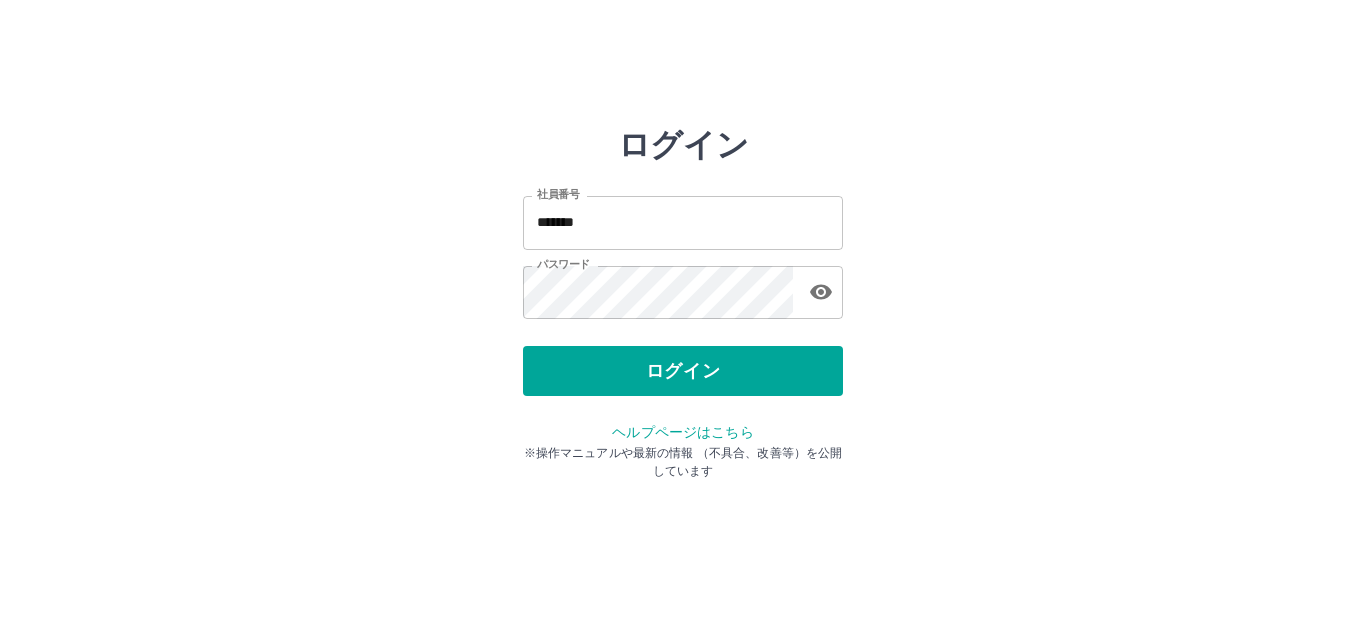 click 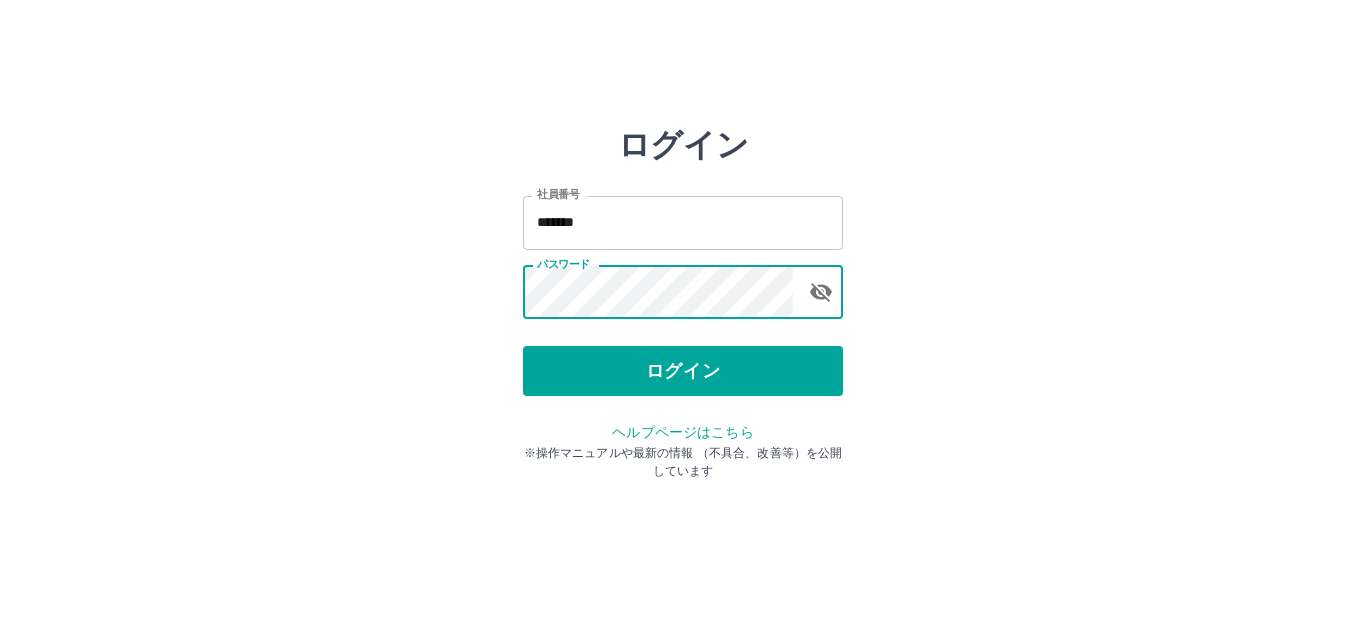 click on "ログイン 社員番号 ******* 社員番号 パスワード パスワード ログイン ヘルプページはこちら ※操作マニュアルや最新の情報 （不具合、改善等）を公開しています" at bounding box center [683, 286] 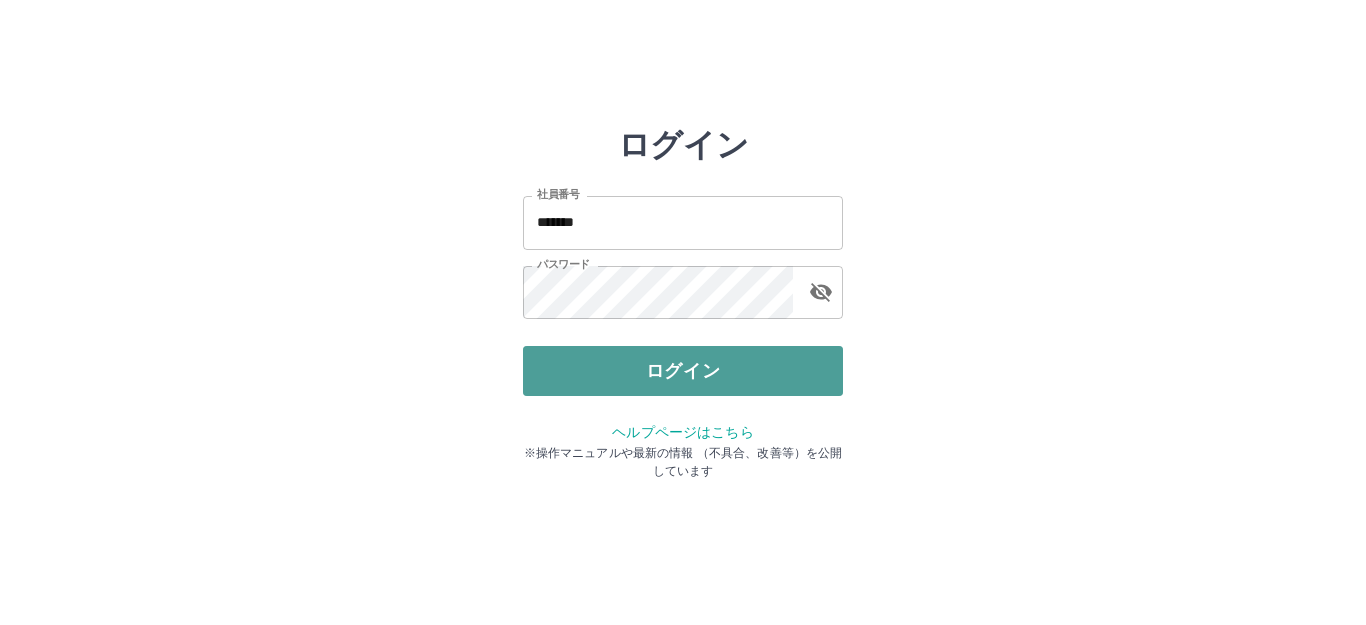 click on "ログイン" at bounding box center [683, 371] 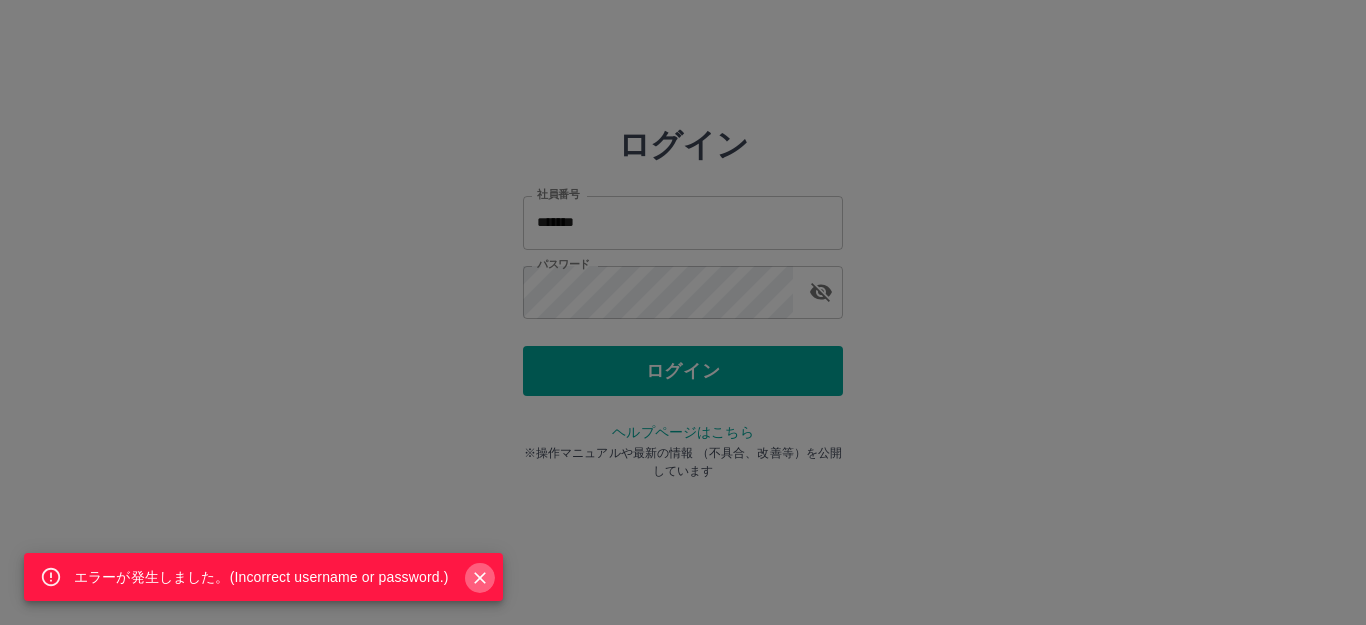 click 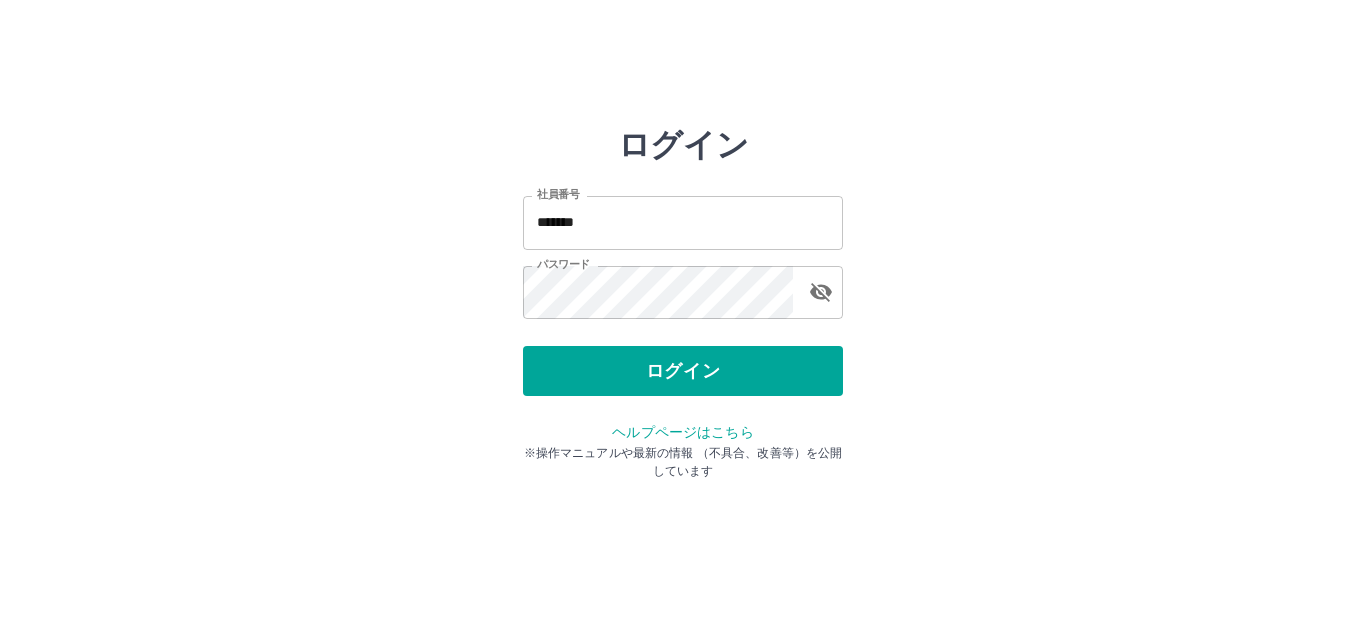 click on "*******" at bounding box center [683, 222] 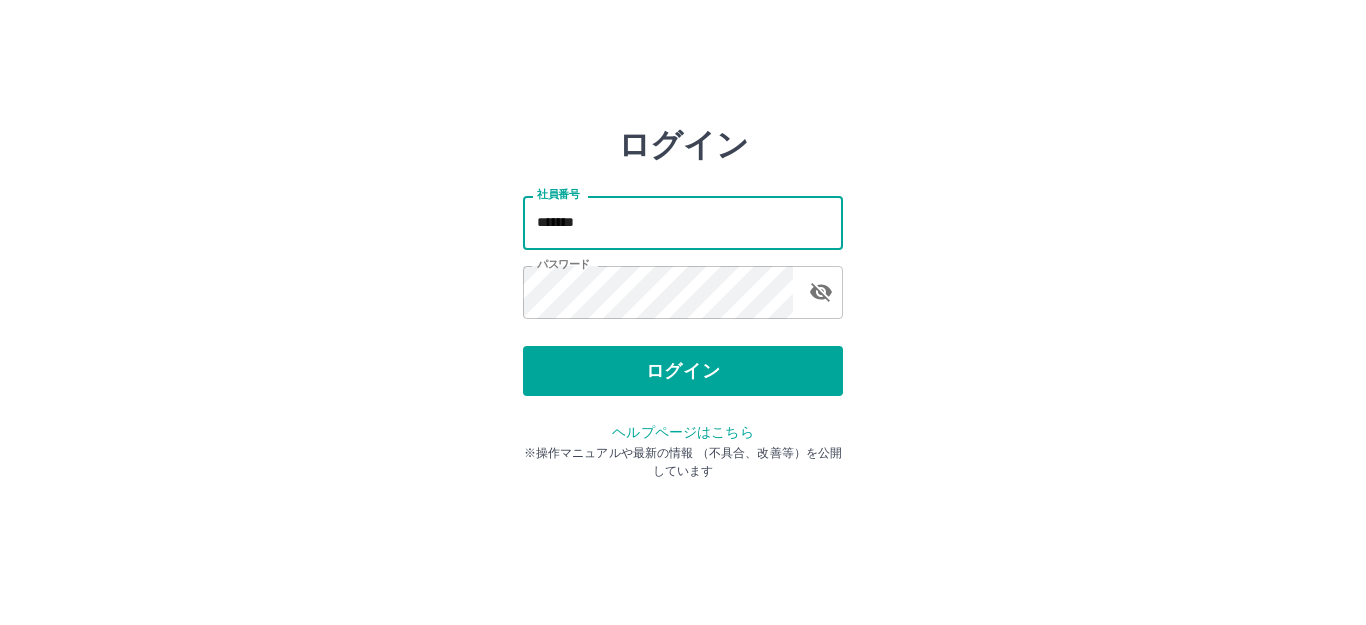 drag, startPoint x: 596, startPoint y: 222, endPoint x: 446, endPoint y: 199, distance: 151.75308 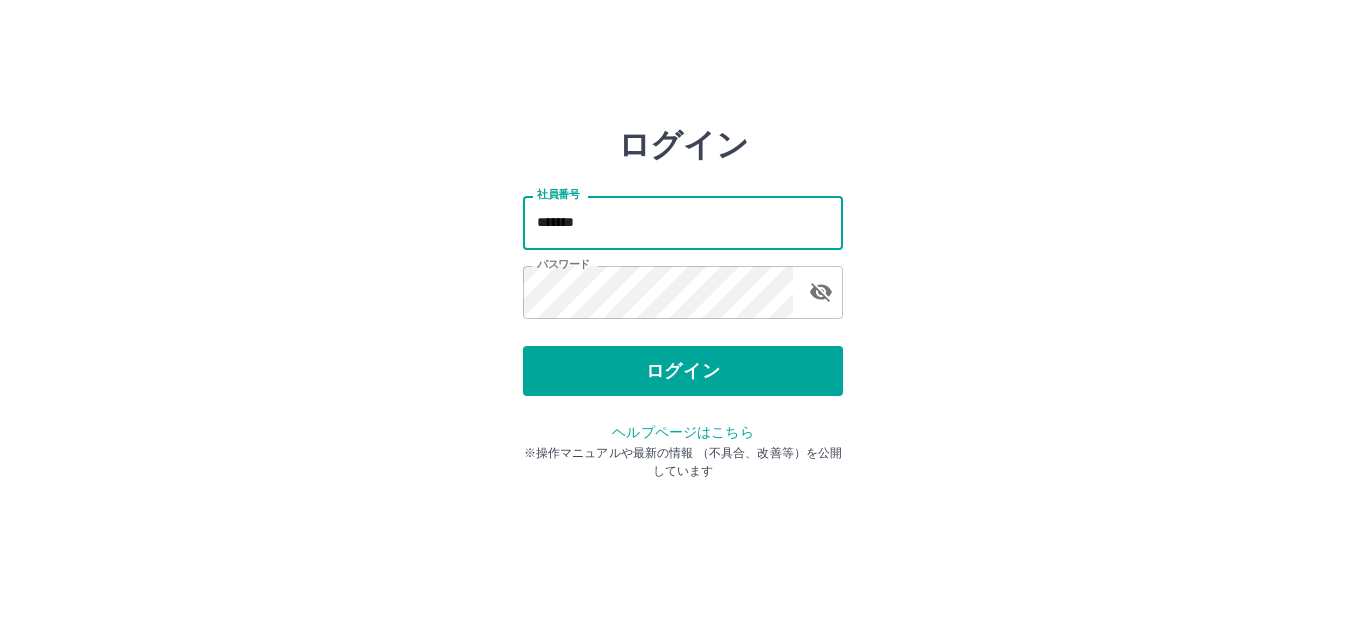 drag, startPoint x: 582, startPoint y: 228, endPoint x: 433, endPoint y: 172, distance: 159.17601 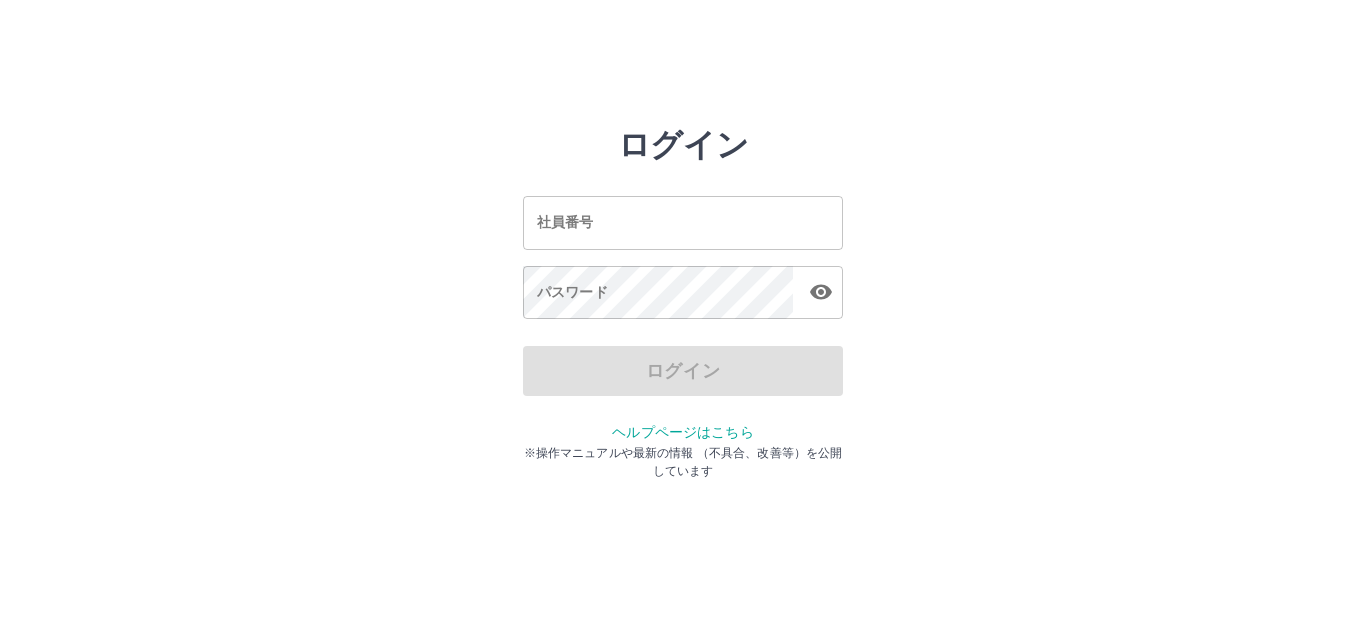 scroll, scrollTop: 0, scrollLeft: 0, axis: both 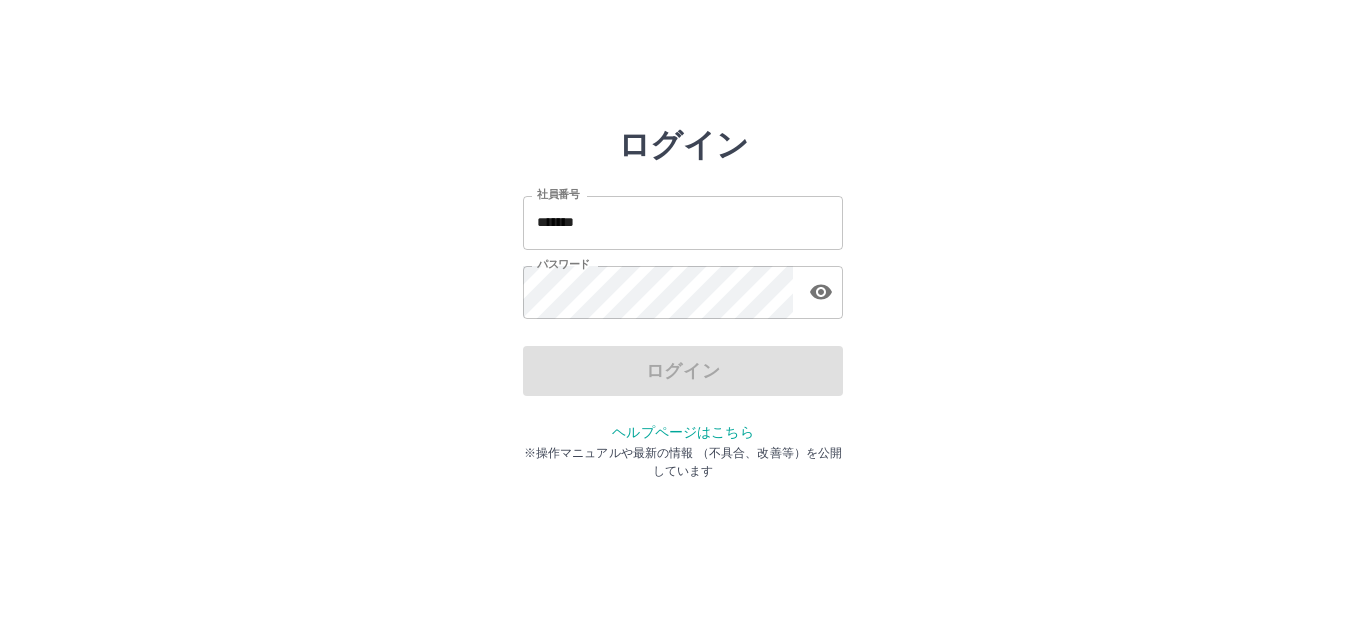 click 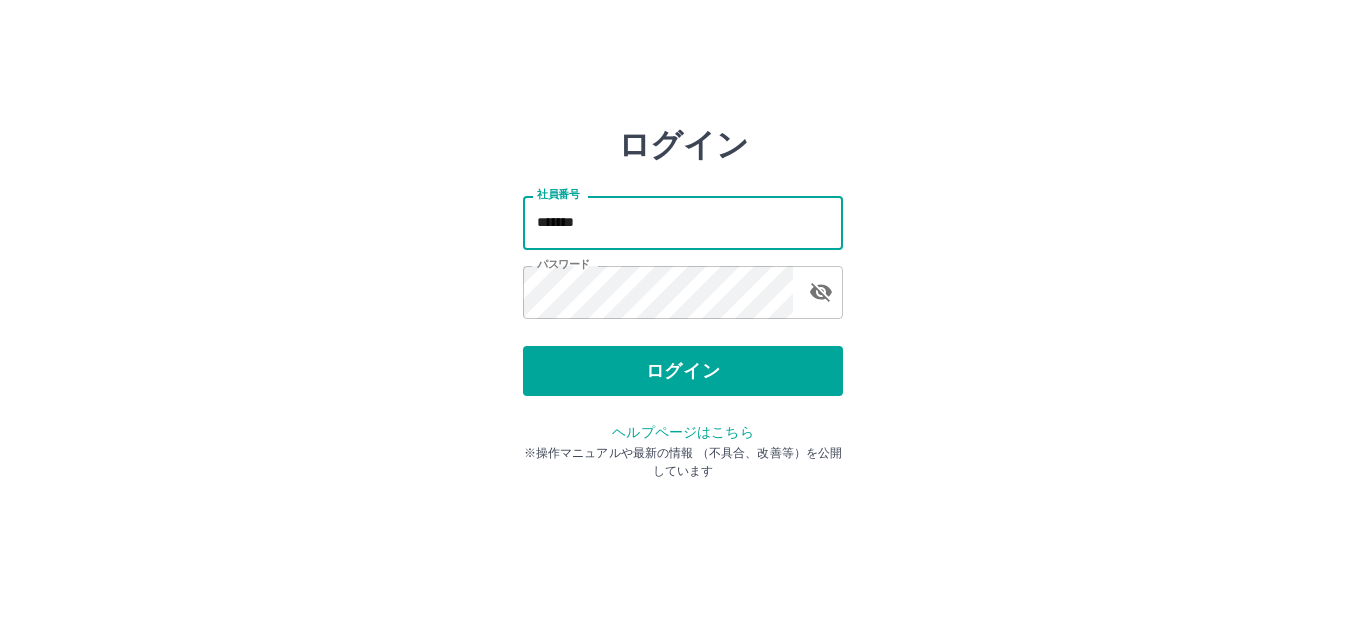 drag, startPoint x: 624, startPoint y: 237, endPoint x: 472, endPoint y: 218, distance: 153.18289 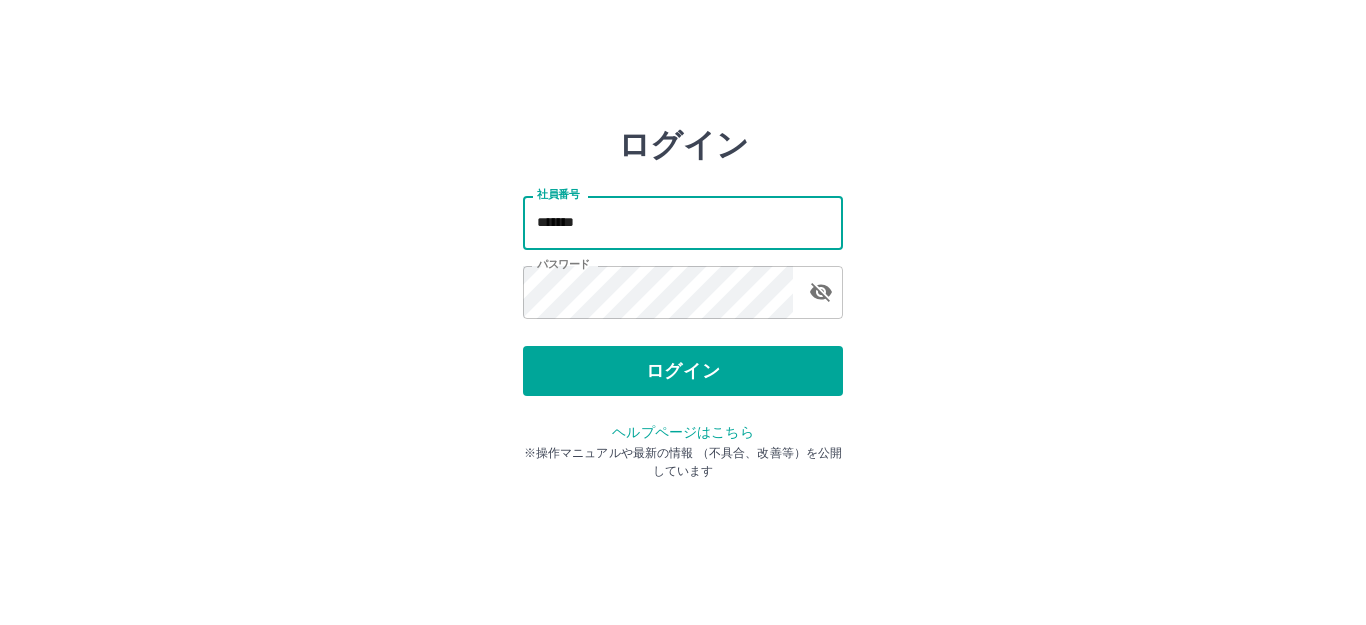type on "*******" 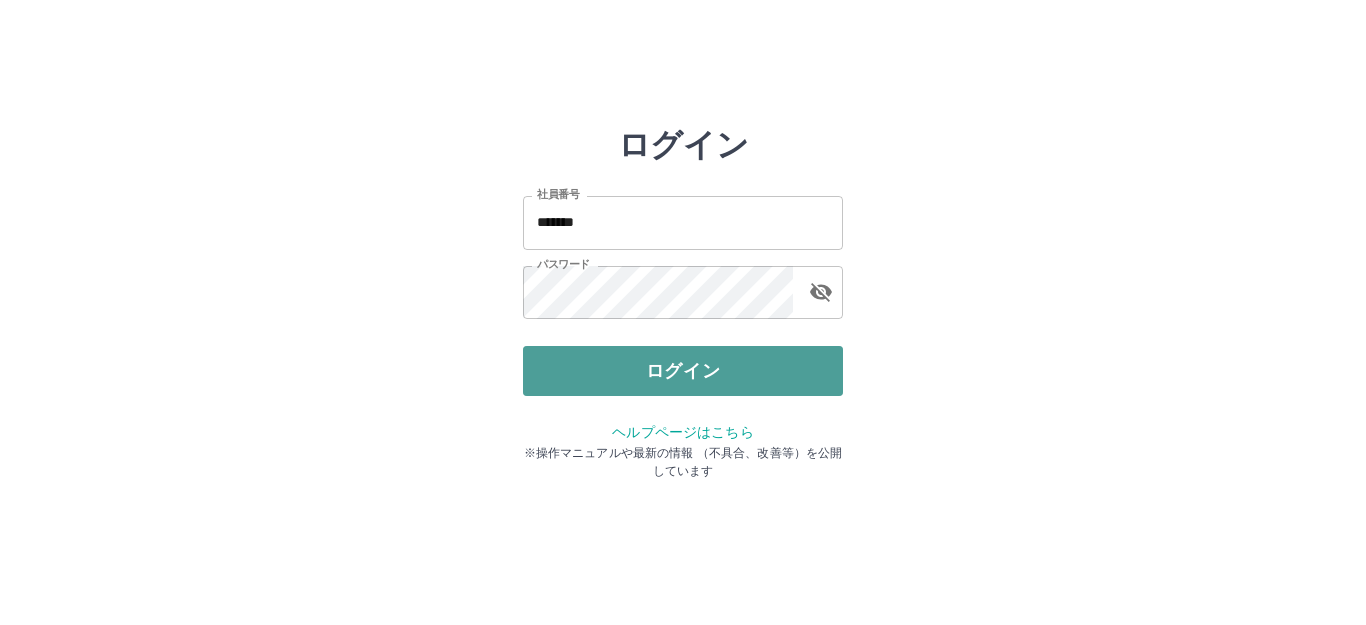 click on "ログイン" at bounding box center [683, 371] 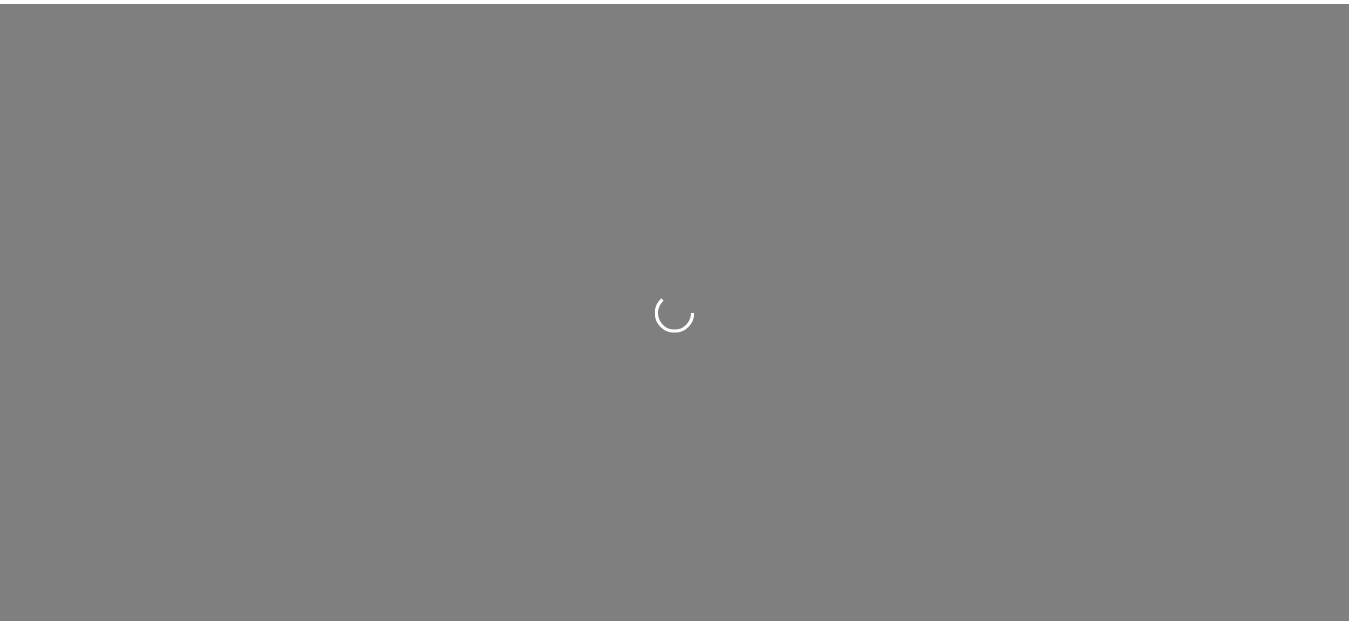 scroll, scrollTop: 0, scrollLeft: 0, axis: both 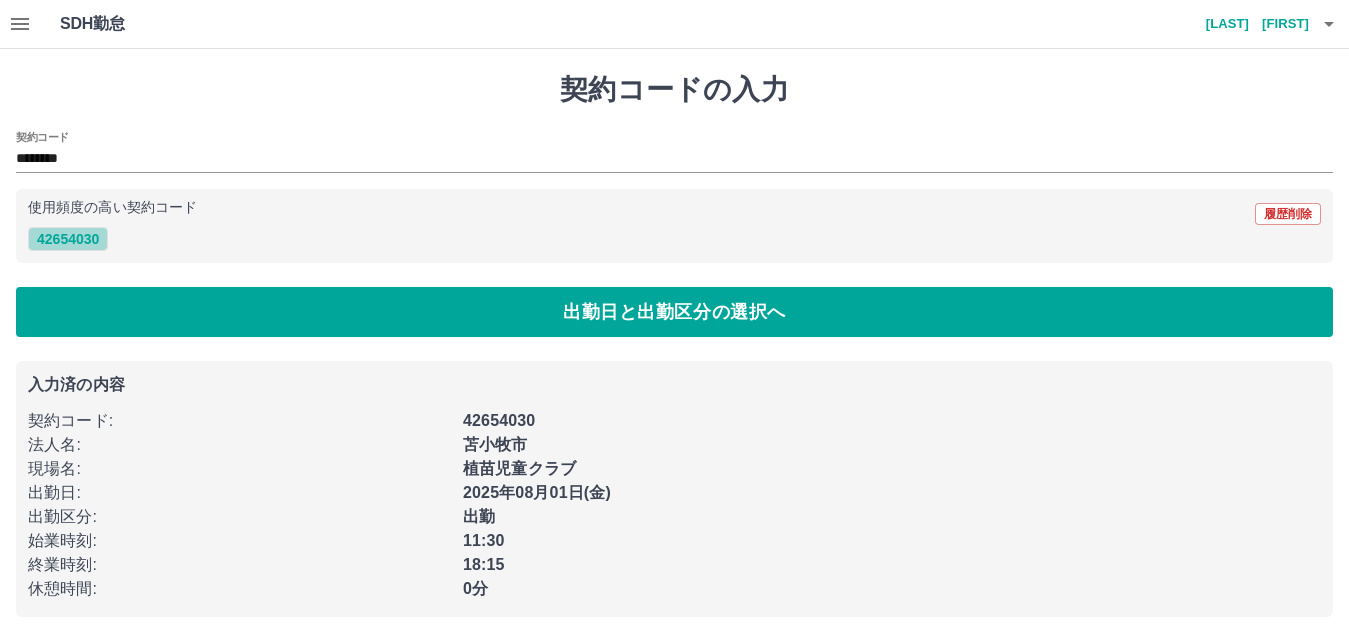 click on "42654030" at bounding box center (68, 239) 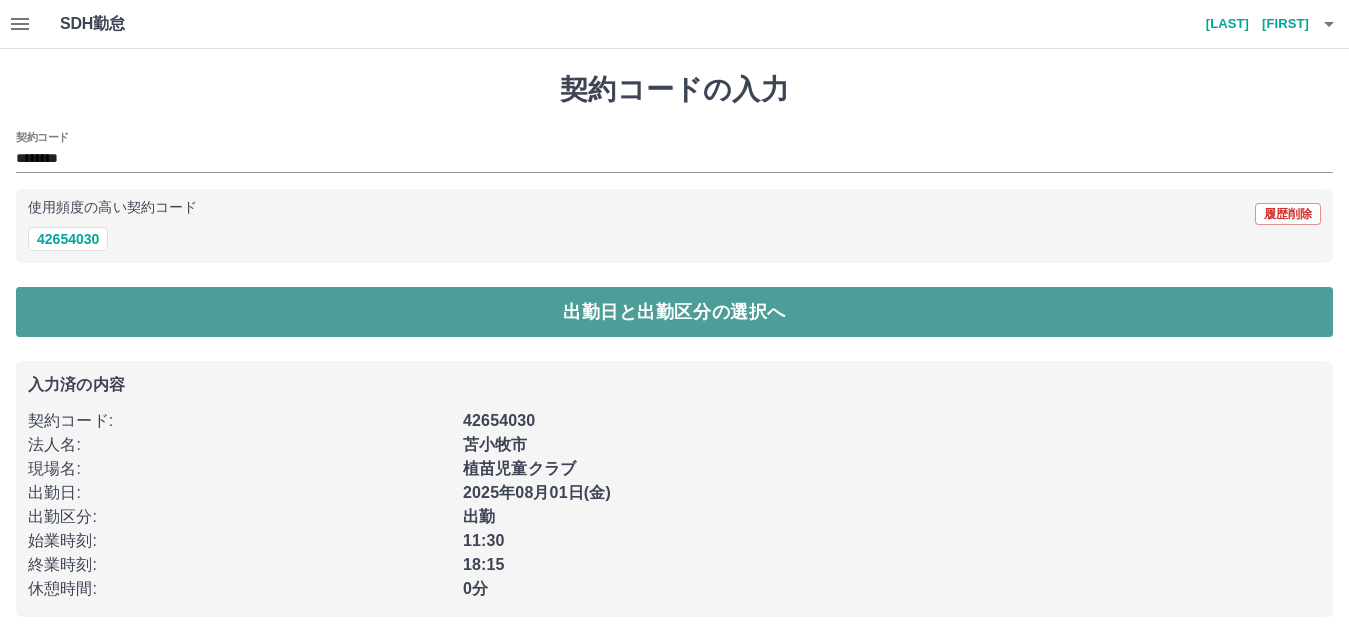 click on "出勤日と出勤区分の選択へ" at bounding box center [674, 312] 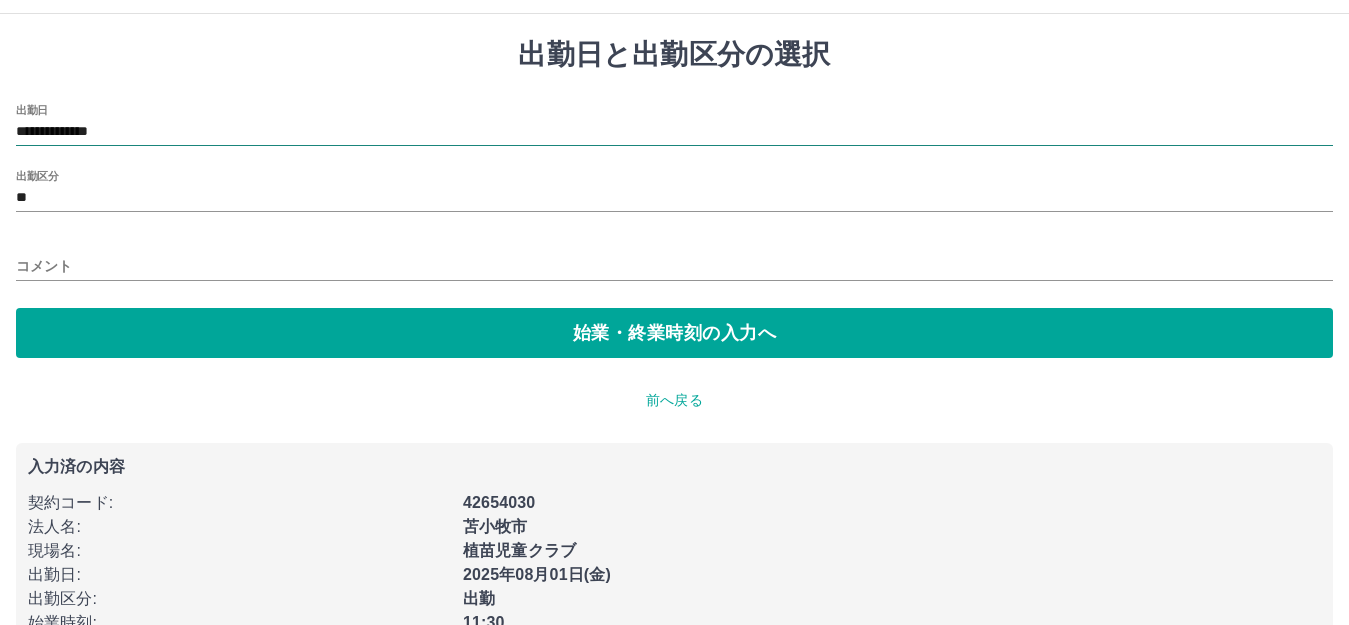 scroll, scrollTop: 0, scrollLeft: 0, axis: both 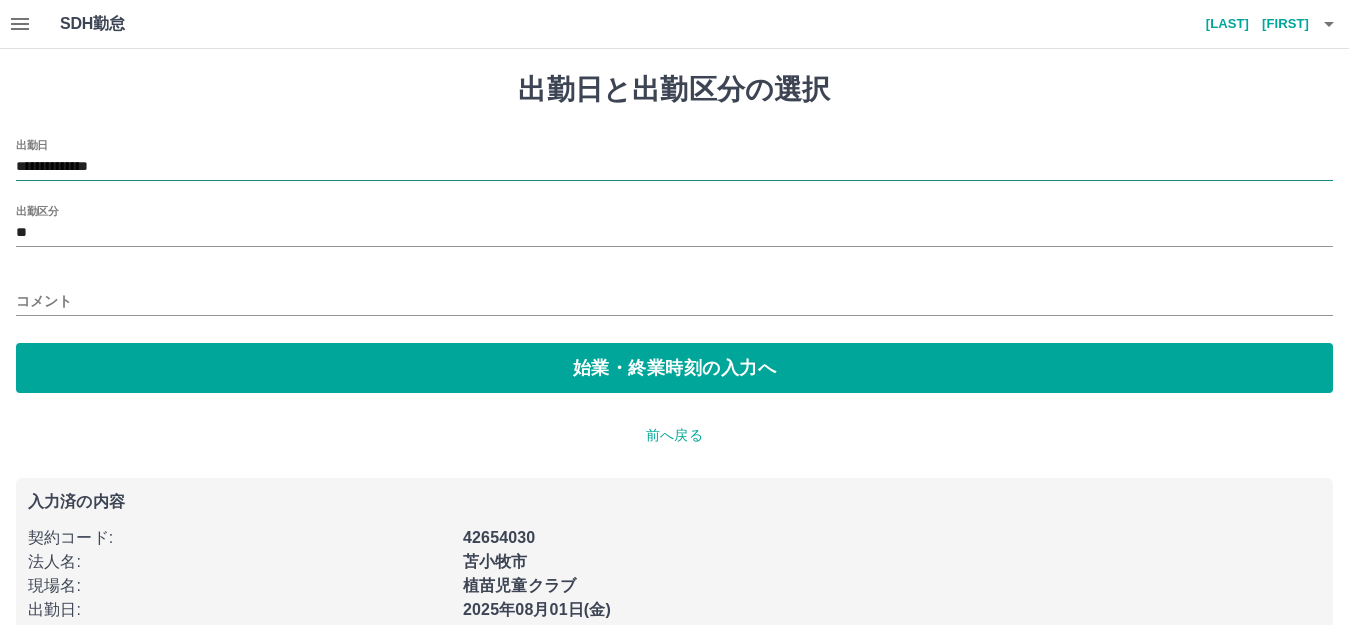 click on "**********" at bounding box center (674, 167) 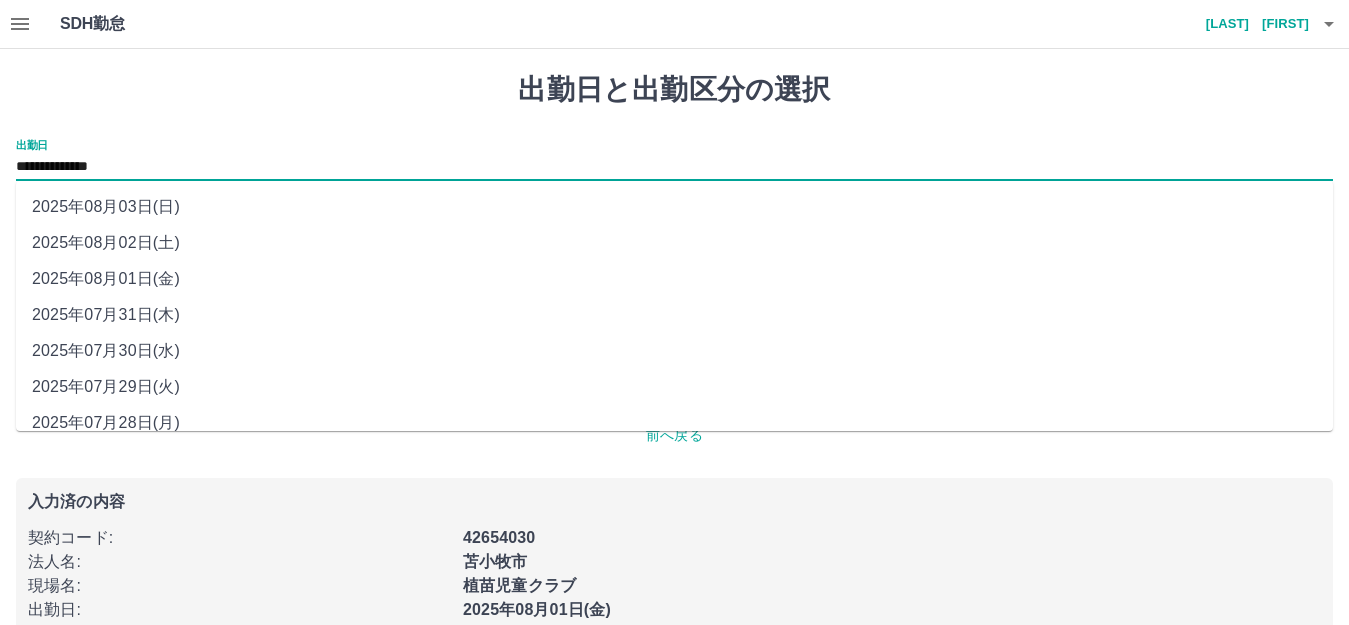 click on "2025年08月02日(土)" at bounding box center [674, 243] 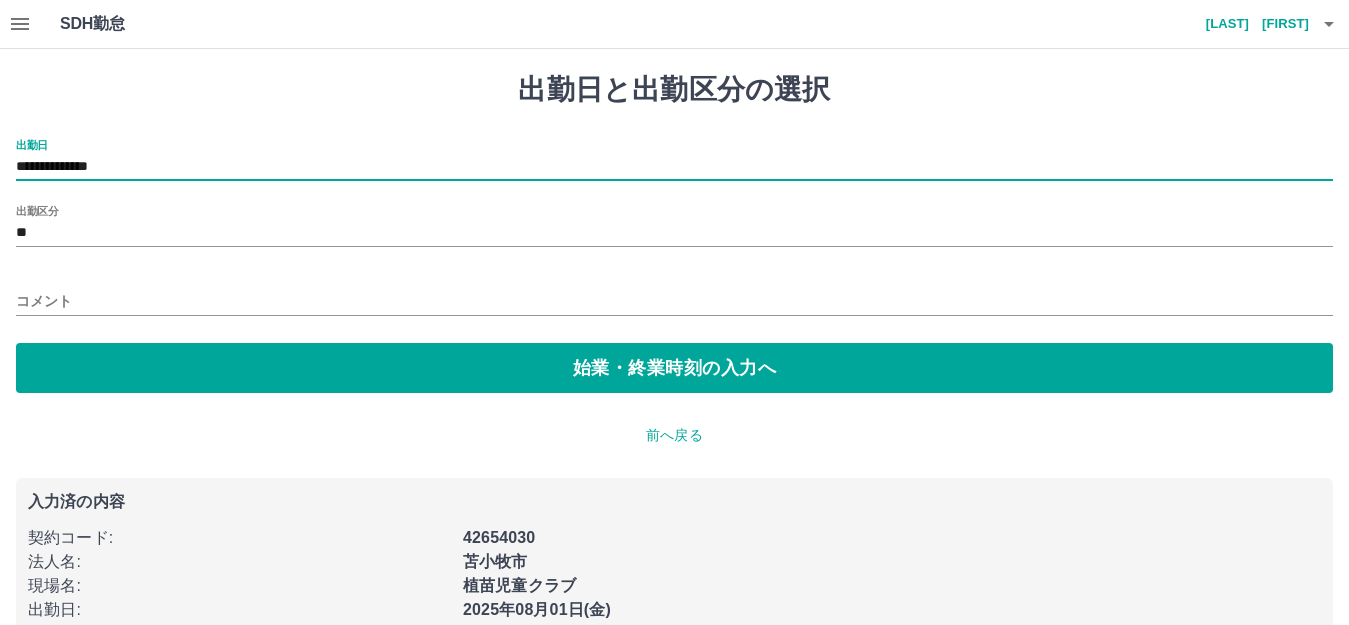 click on "コメント" at bounding box center [674, 301] 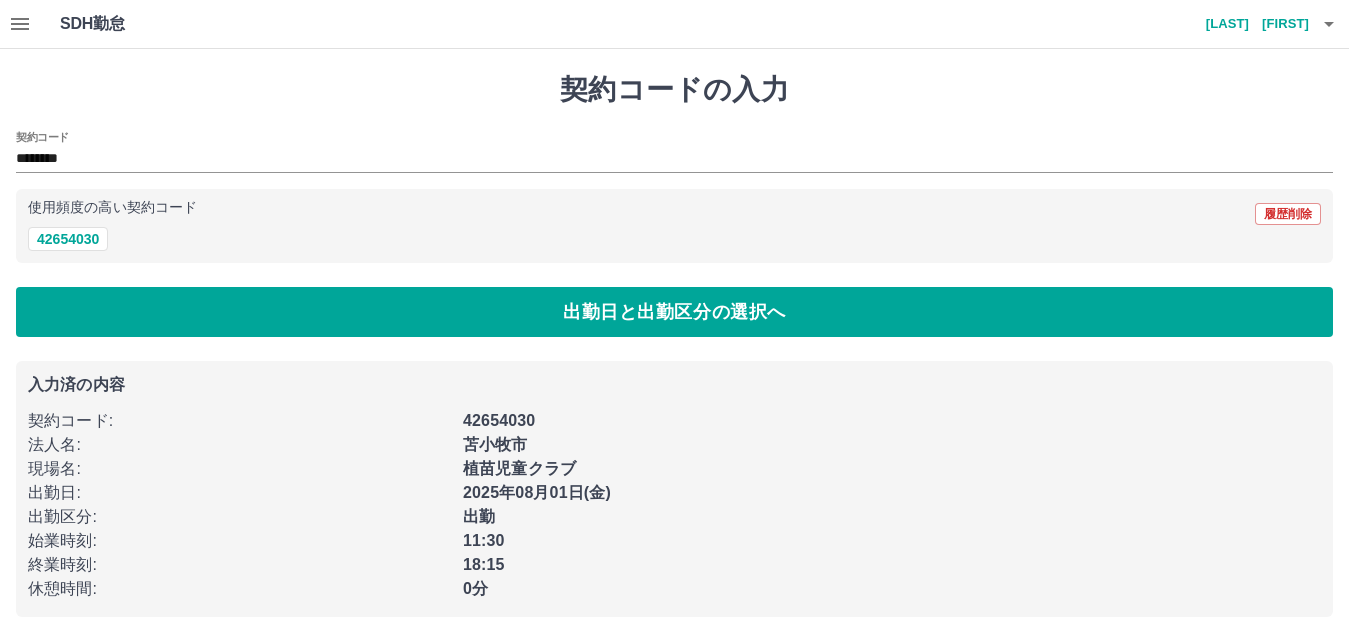 click on "42654030" at bounding box center [674, 239] 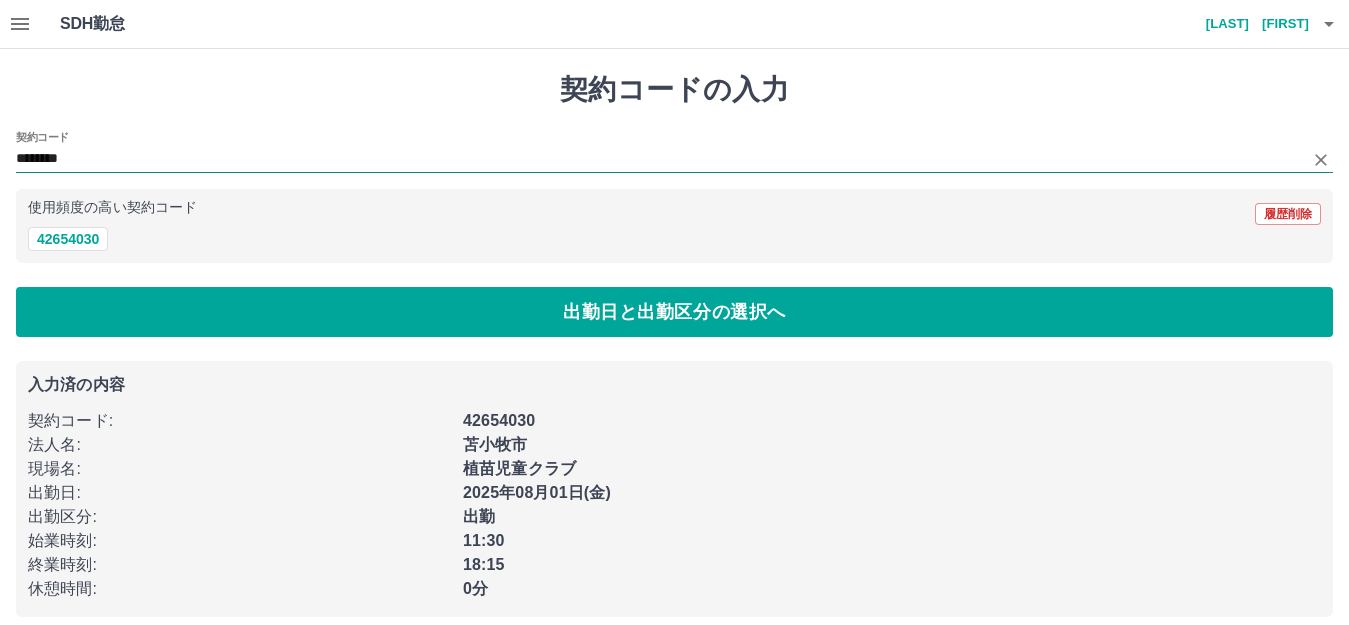 click on "********" at bounding box center (659, 159) 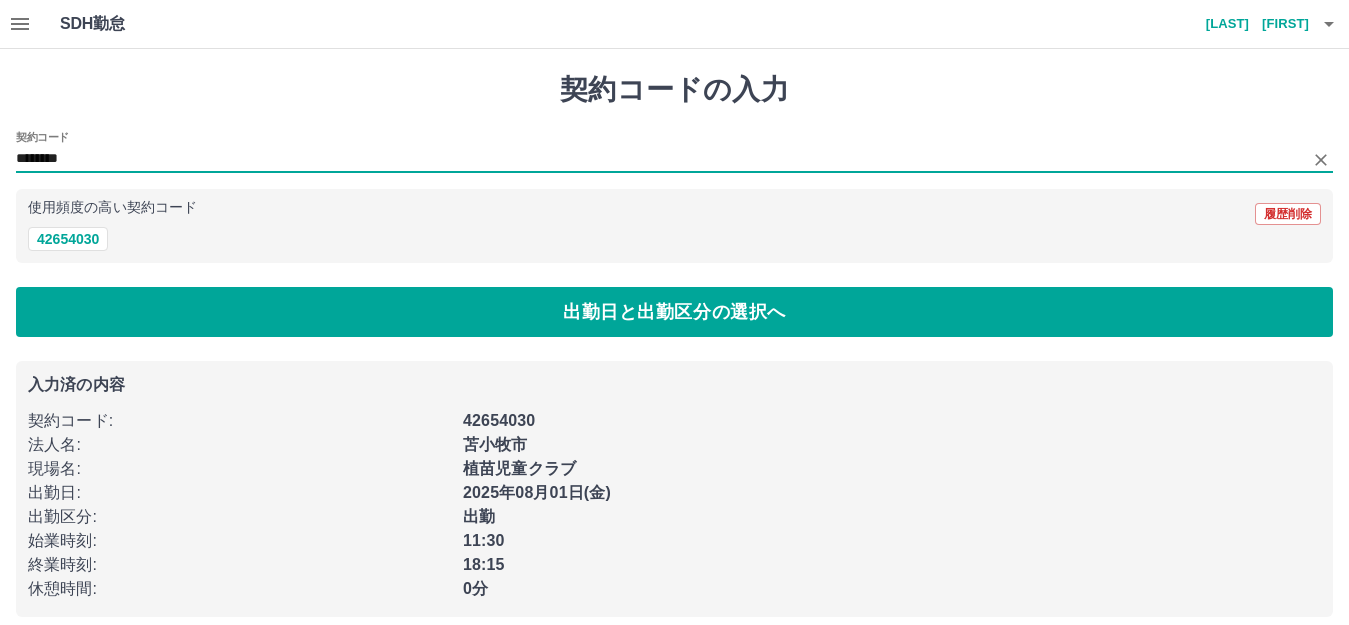 click on "********" at bounding box center [659, 159] 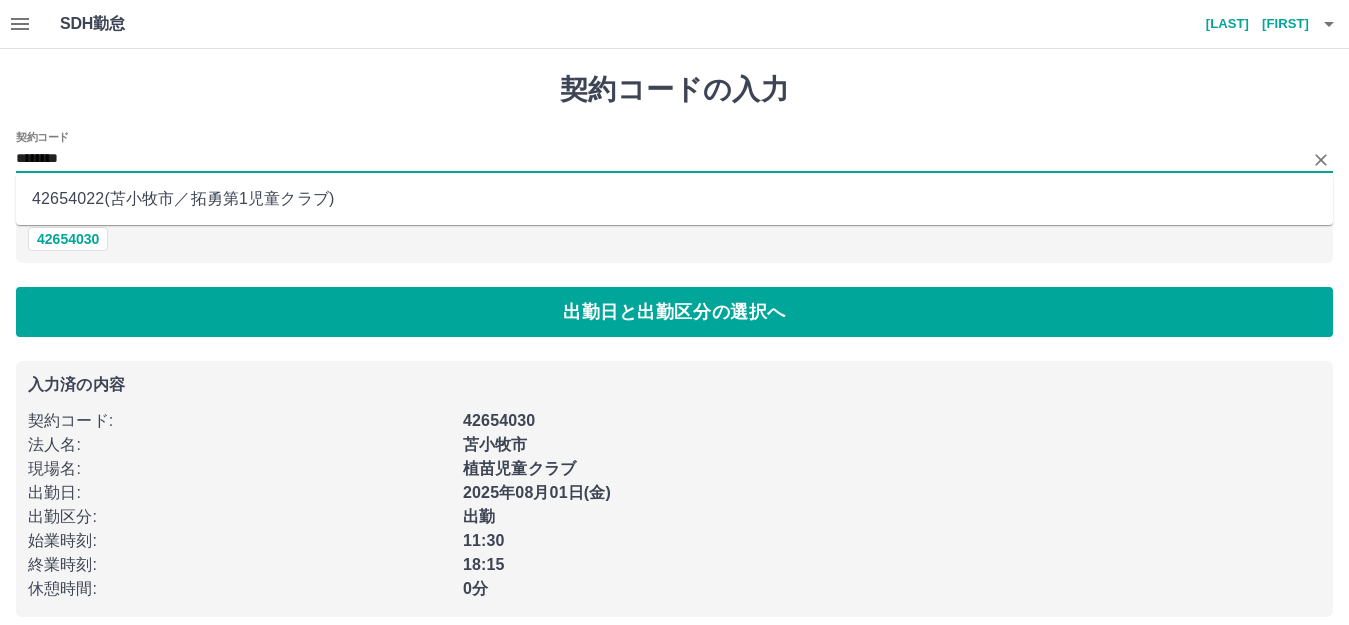 click on "42654022  ( [CITY] ／ 拓勇第1児童クラブ )" at bounding box center (674, 199) 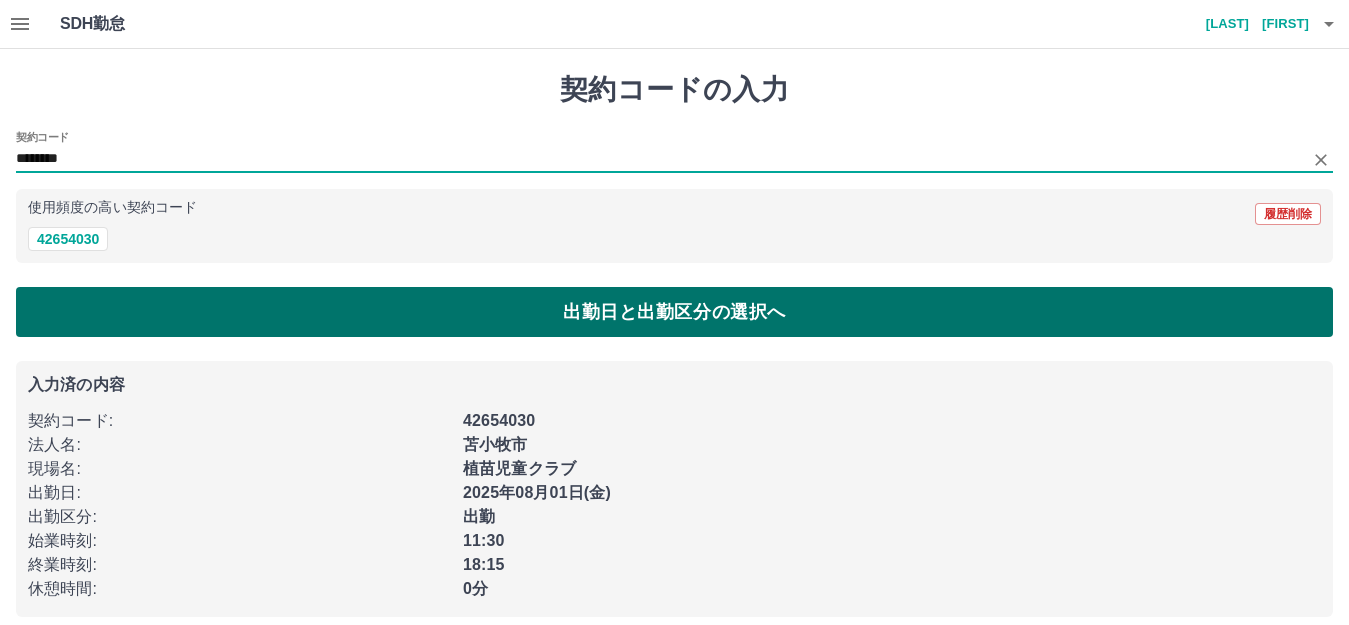 type on "********" 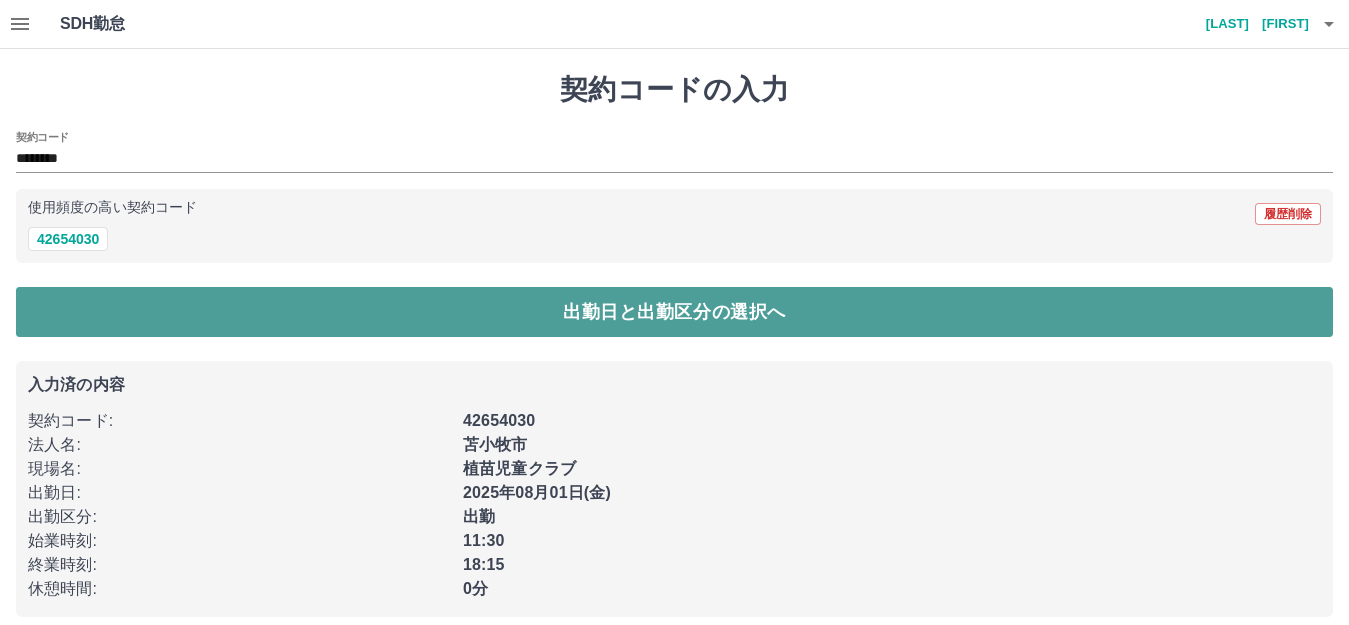 click on "出勤日と出勤区分の選択へ" at bounding box center (674, 312) 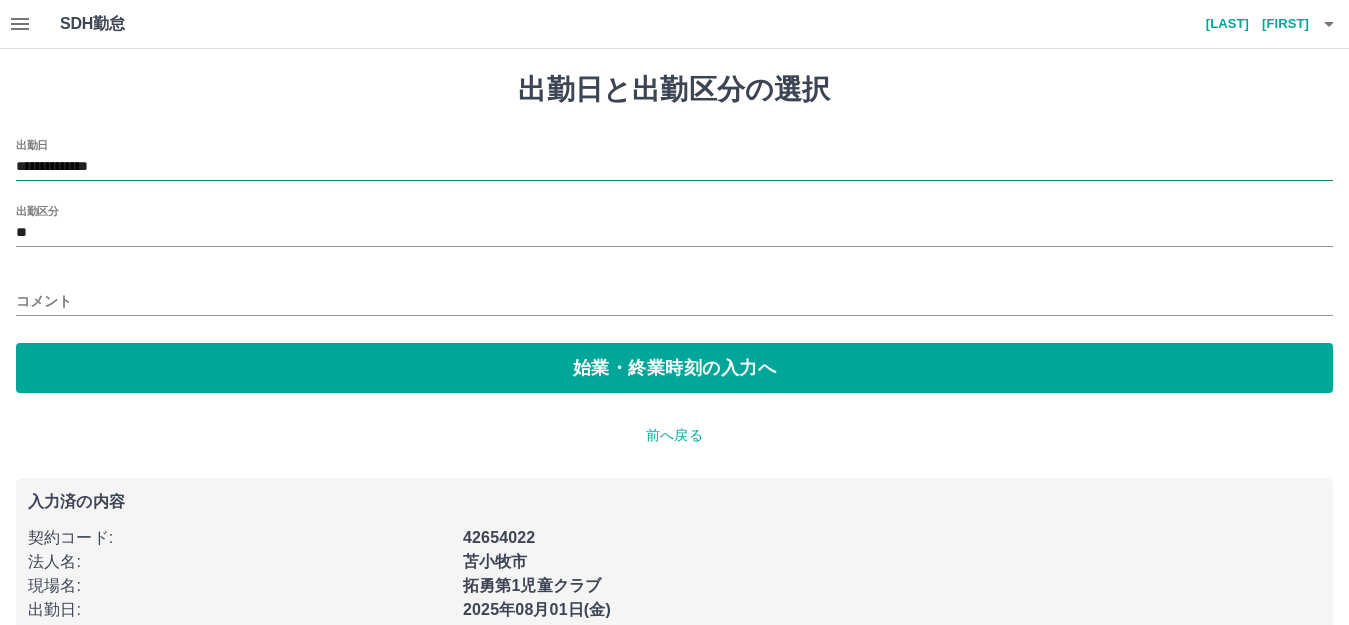 click on "**********" at bounding box center [674, 167] 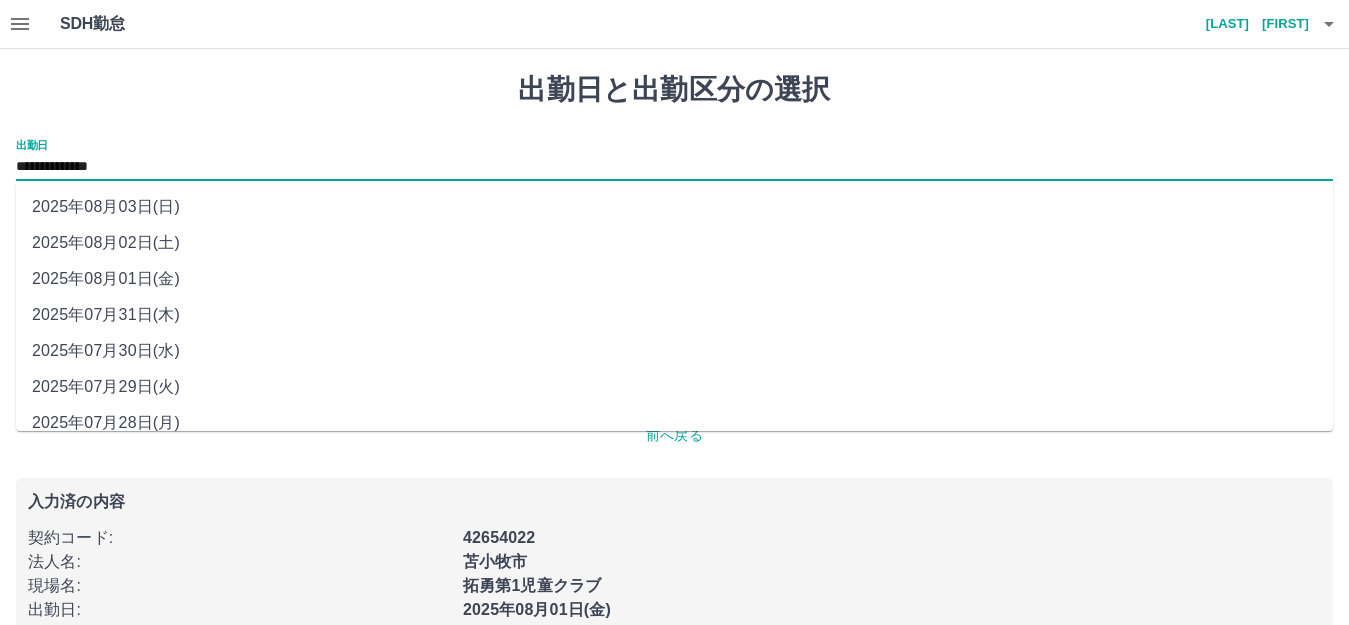 click on "2025年08月02日(土)" at bounding box center (674, 243) 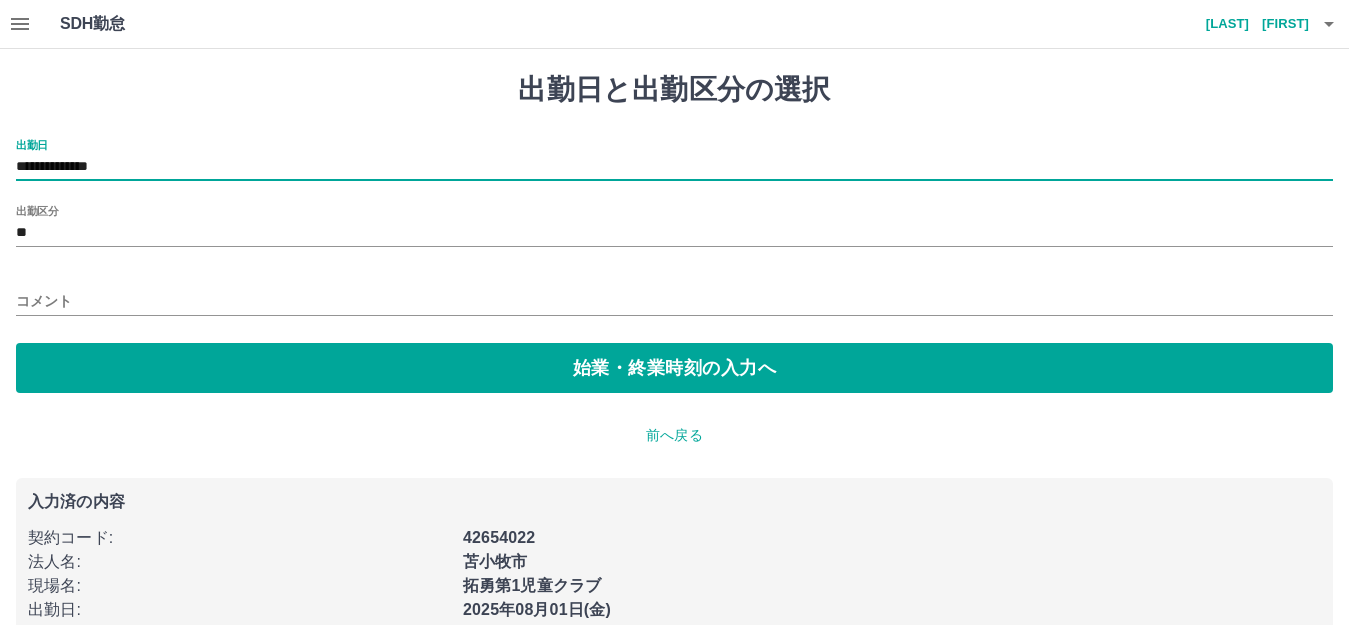 click on "コメント" at bounding box center [674, 301] 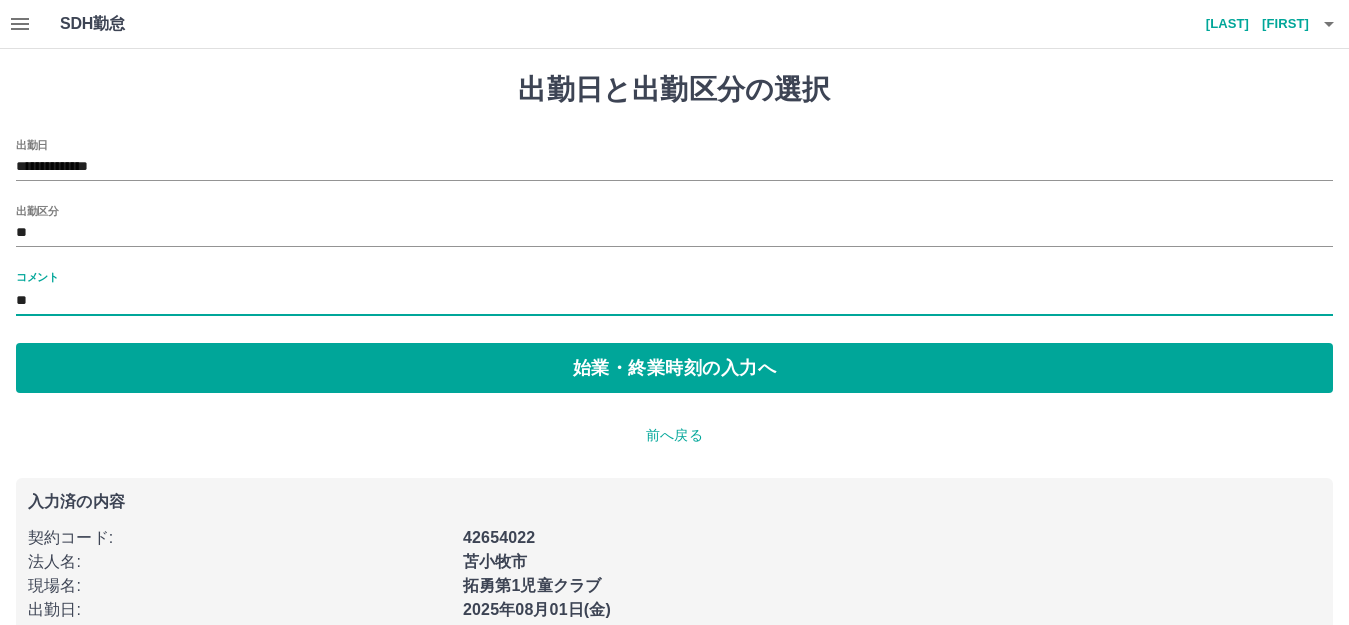 type on "*" 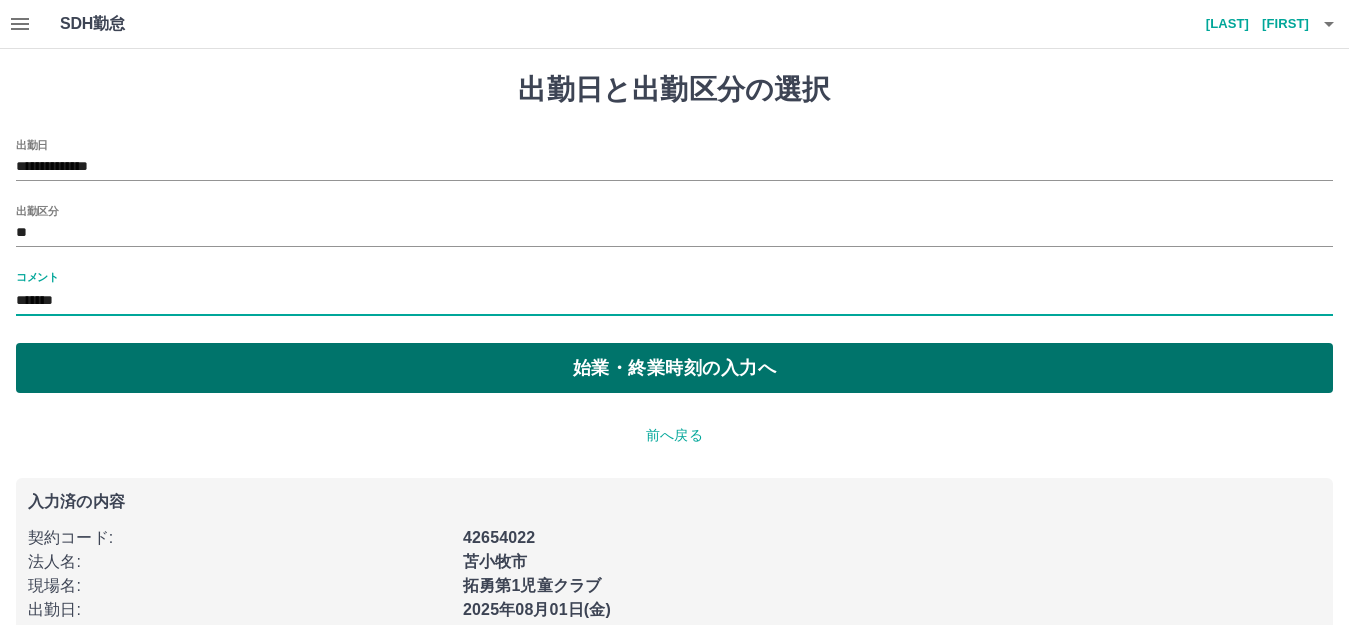 type on "*******" 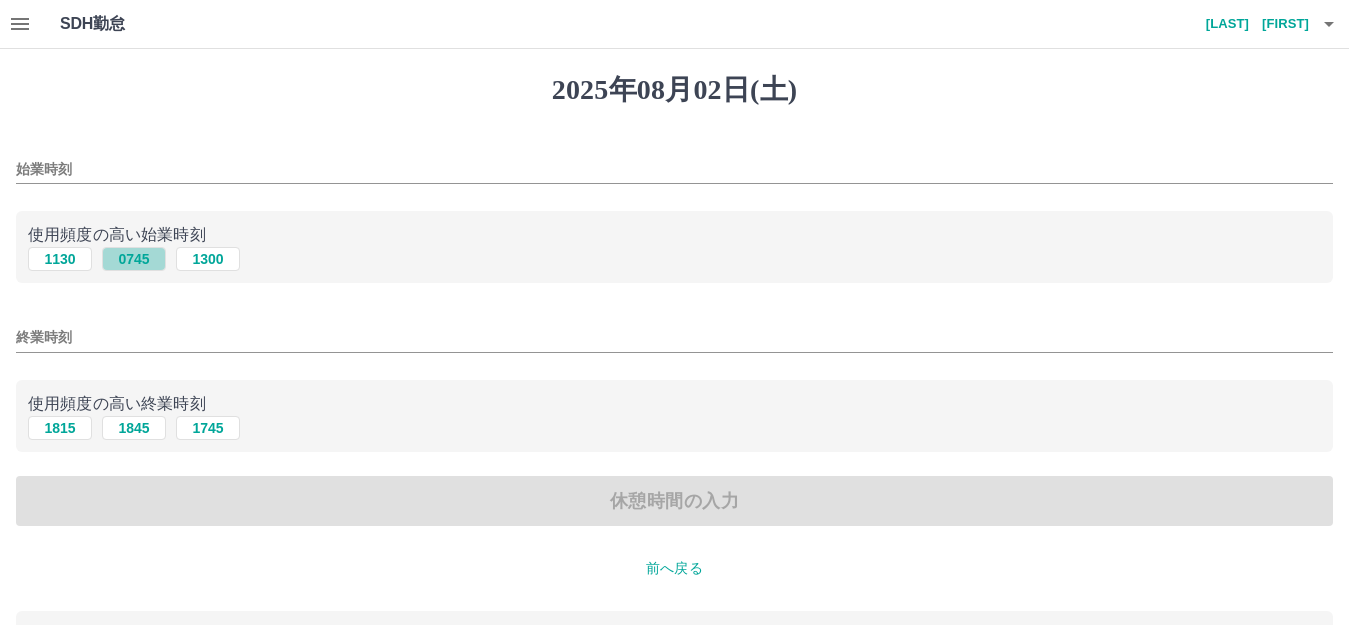 click on "0745" at bounding box center [134, 259] 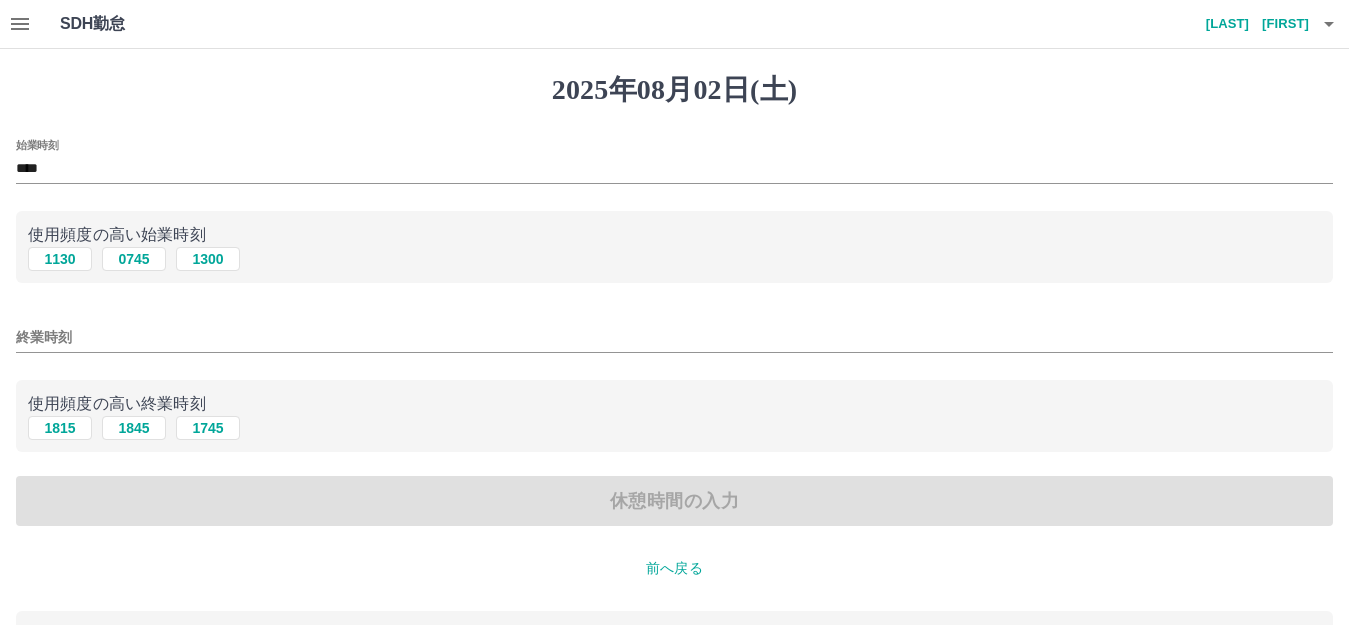 click on "1815 1845 1745" at bounding box center (674, 428) 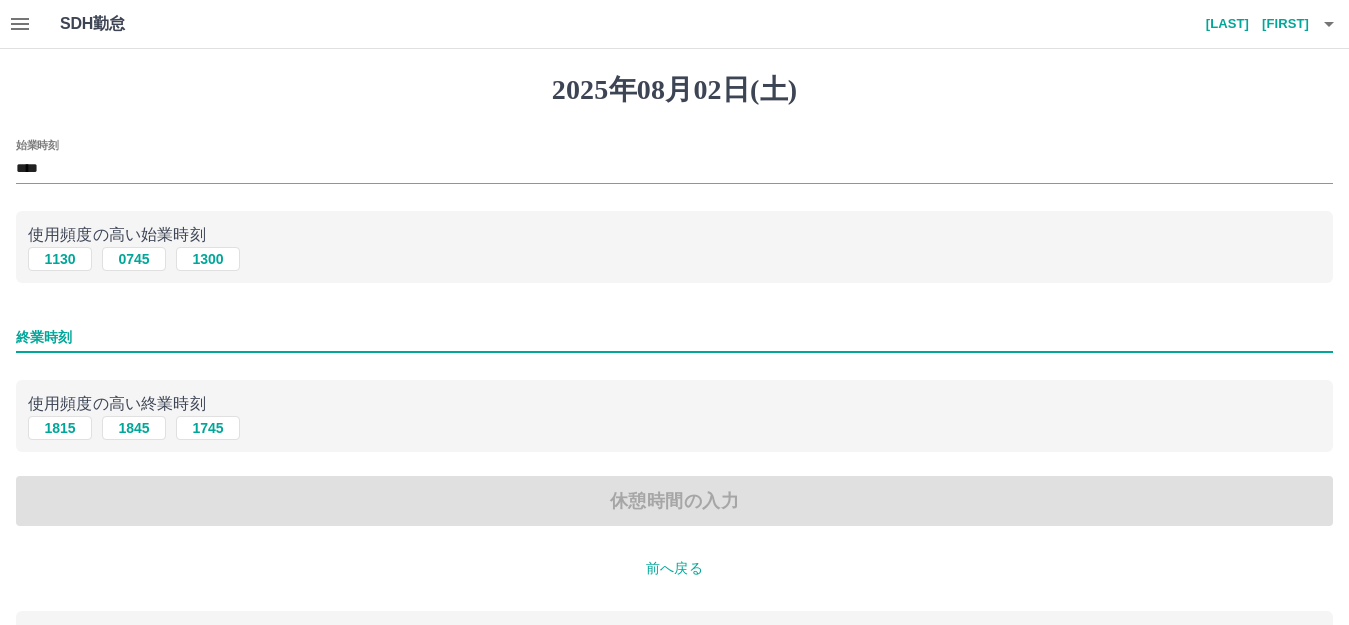 click on "終業時刻" at bounding box center (674, 337) 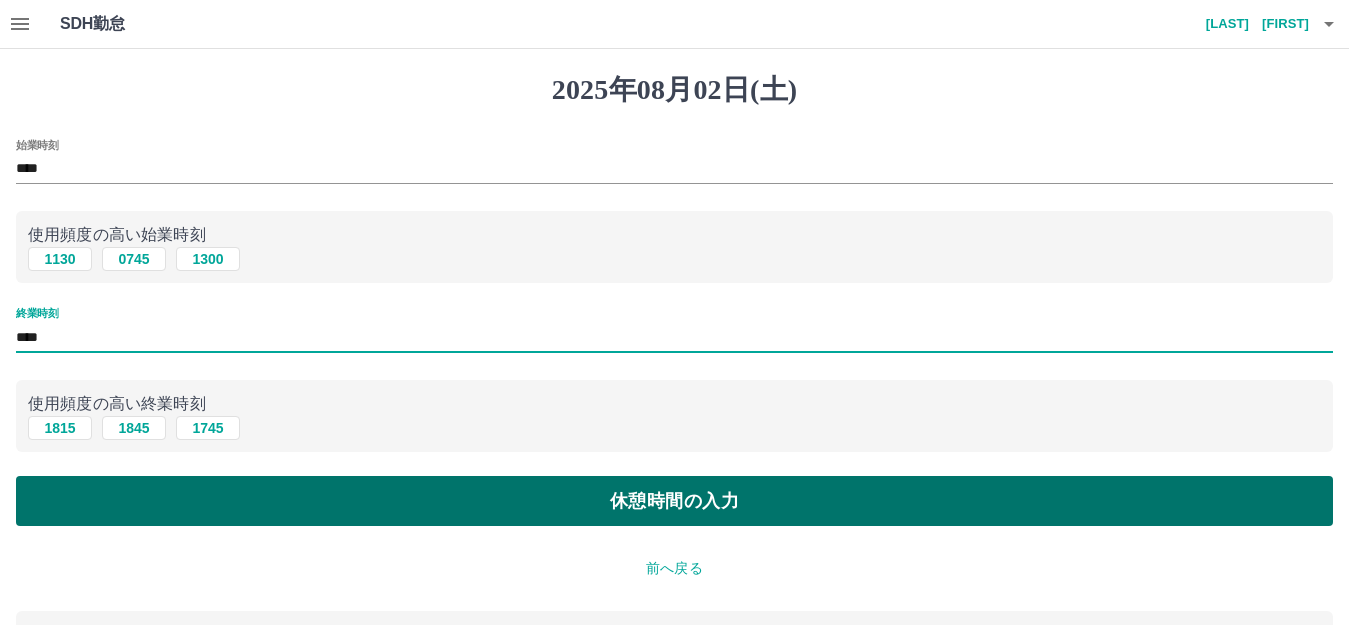 click on "休憩時間の入力" at bounding box center [674, 501] 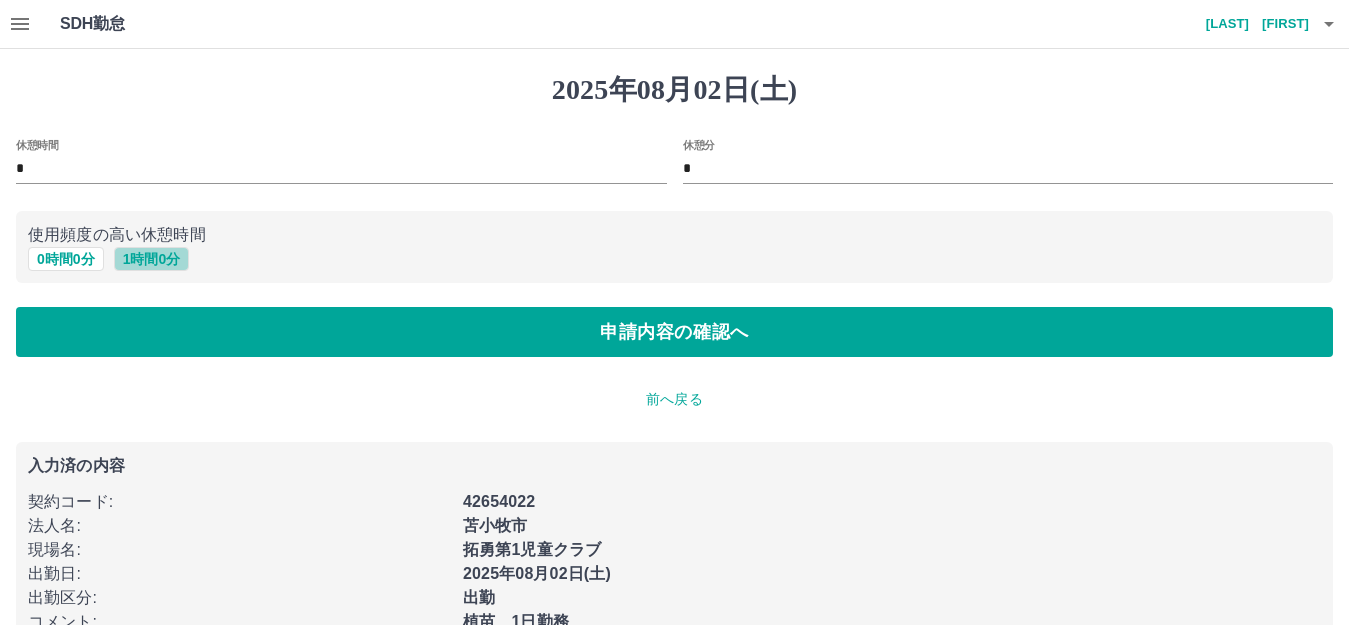 click on "1 時間 0 分" at bounding box center (152, 259) 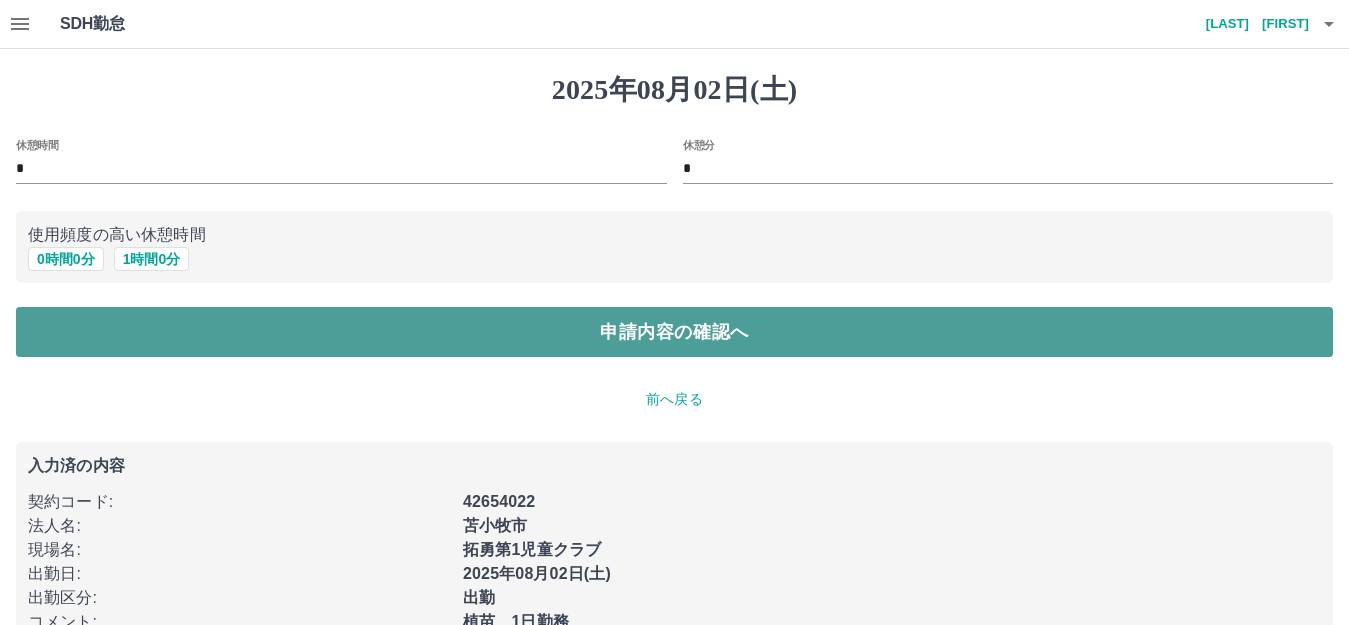 click on "申請内容の確認へ" at bounding box center (674, 332) 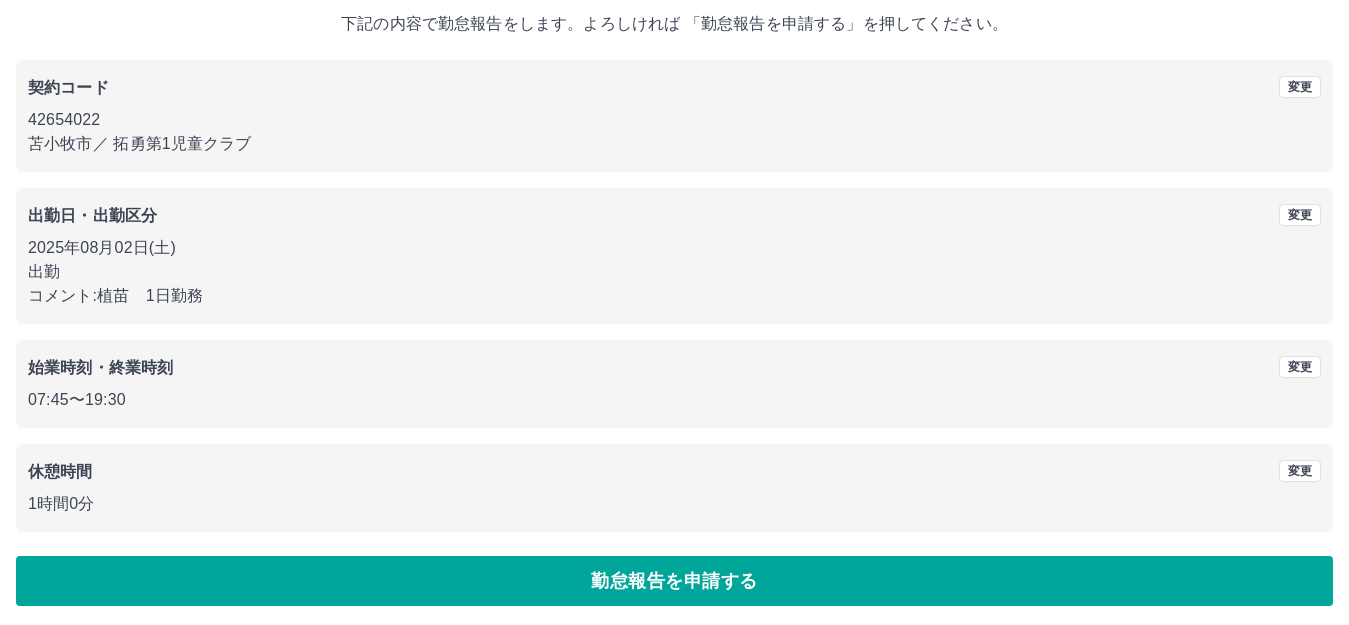 scroll, scrollTop: 124, scrollLeft: 0, axis: vertical 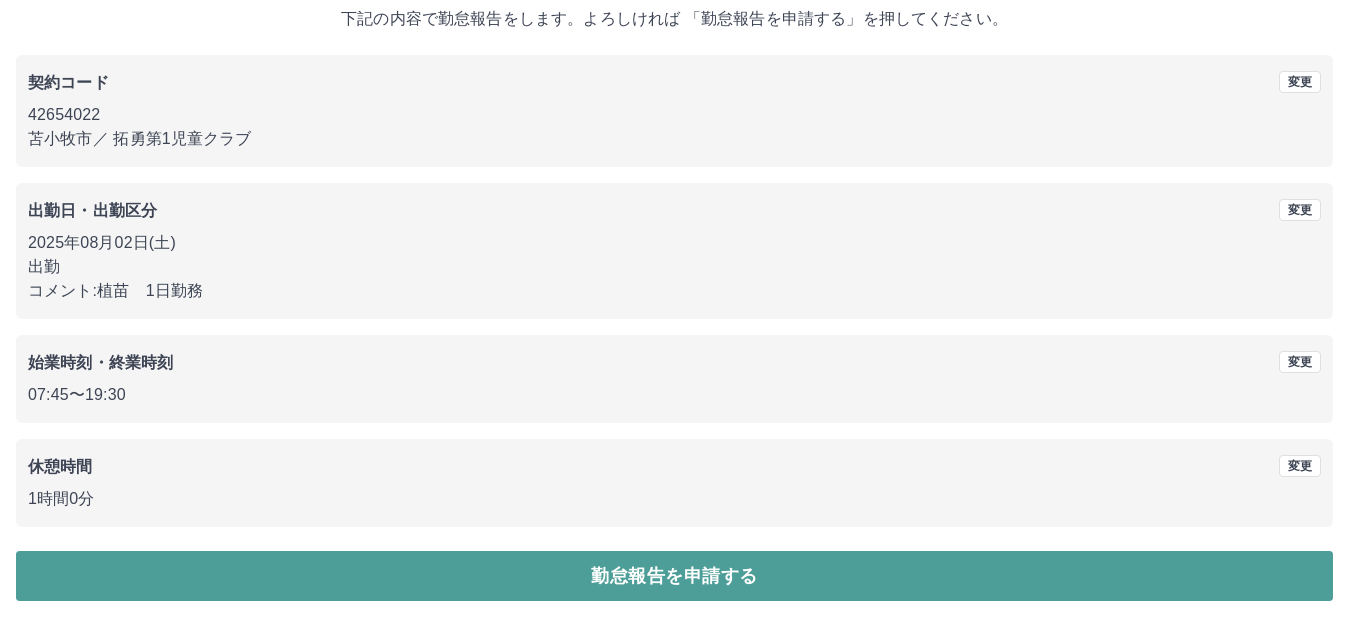 click on "勤怠報告を申請する" at bounding box center (674, 576) 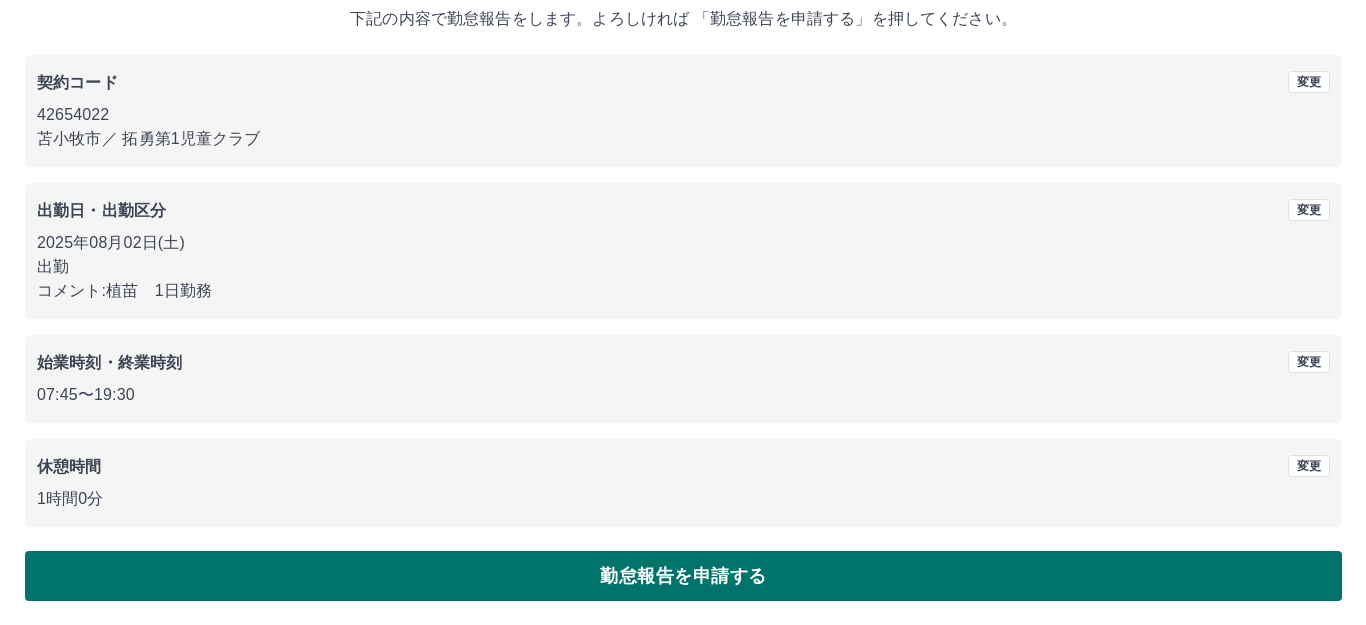 scroll, scrollTop: 0, scrollLeft: 0, axis: both 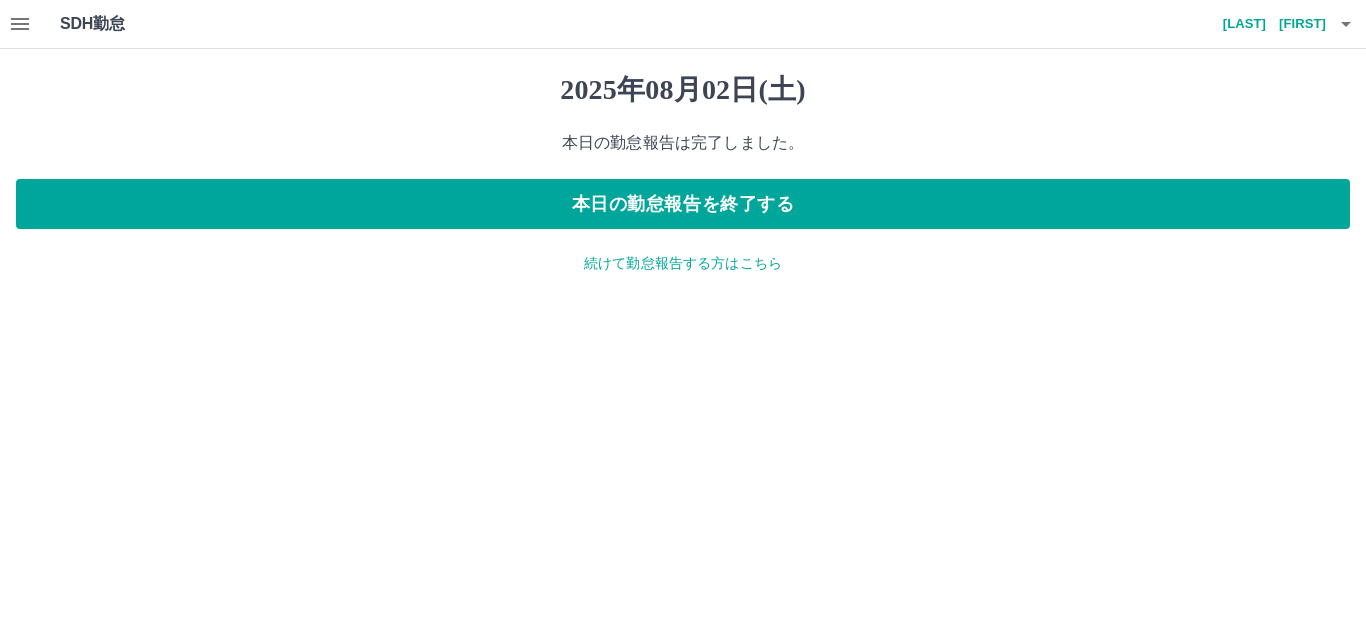 click on "続けて勤怠報告する方はこちら" at bounding box center (683, 263) 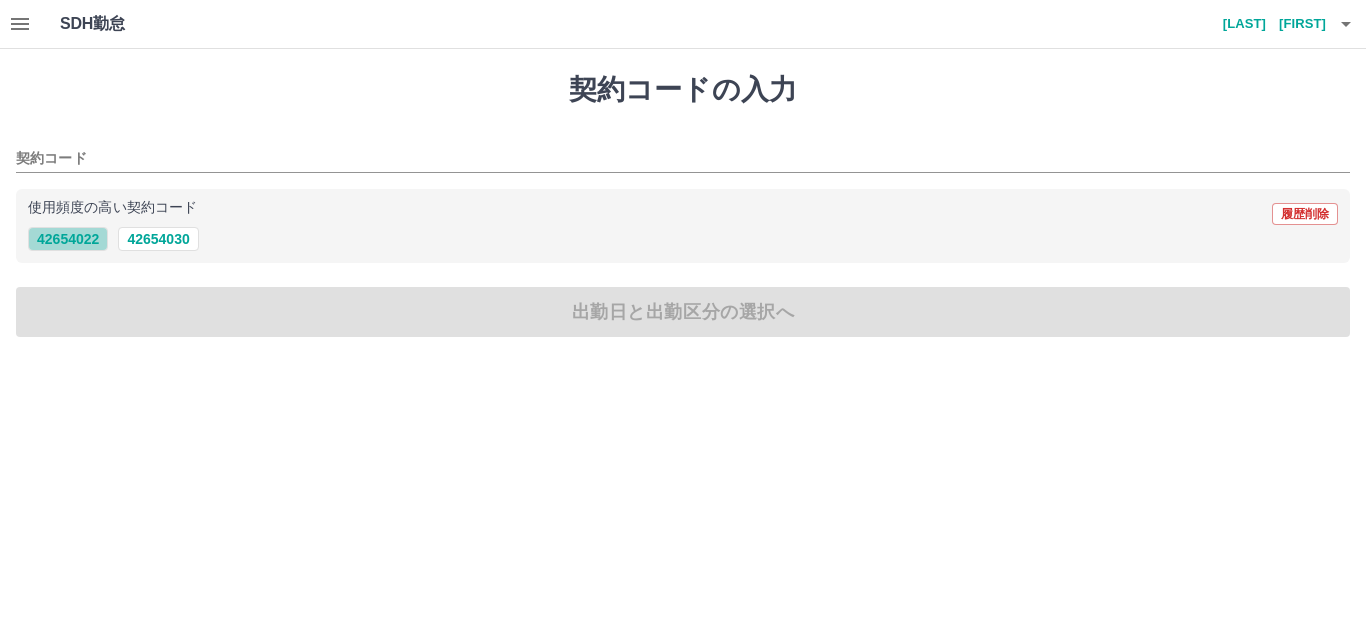 click on "42654022" at bounding box center [68, 239] 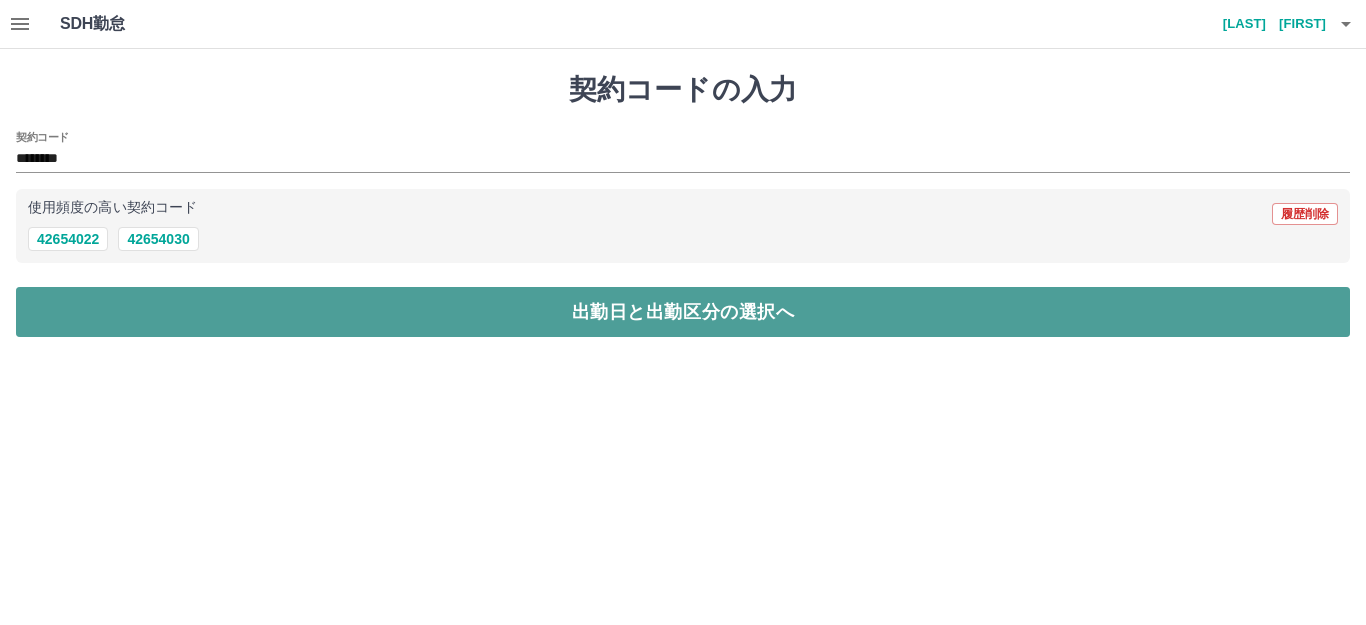 click on "出勤日と出勤区分の選択へ" at bounding box center [683, 312] 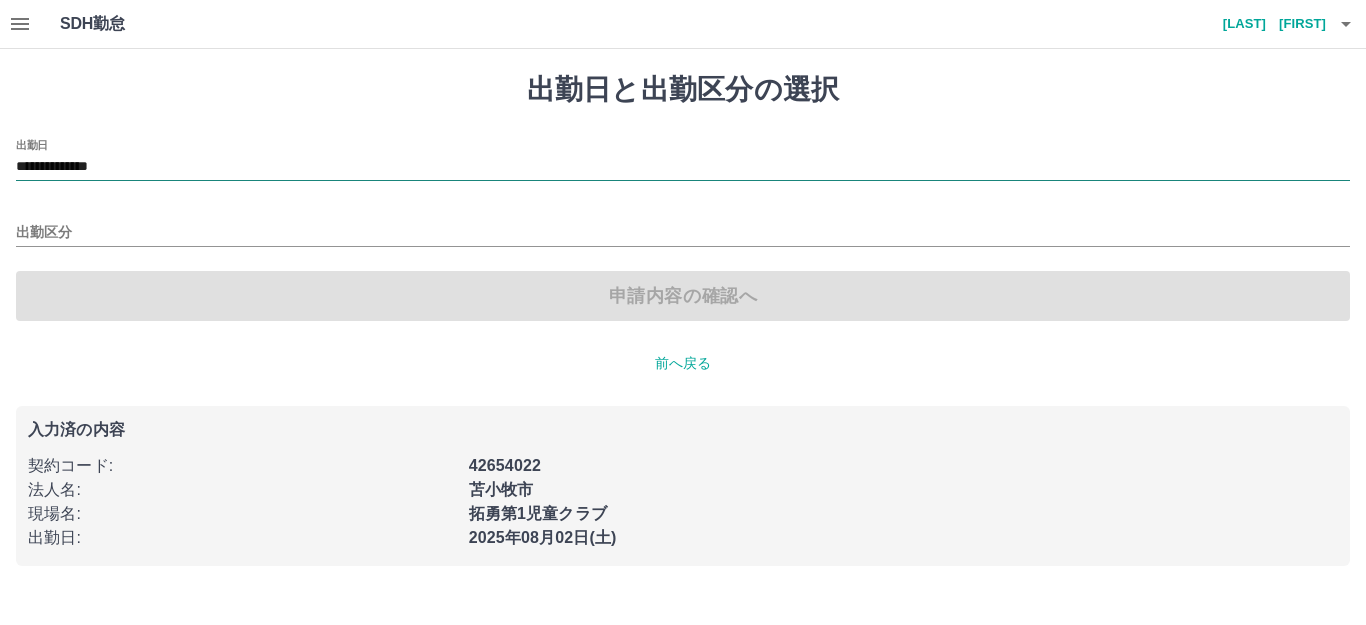 click on "**********" at bounding box center [683, 167] 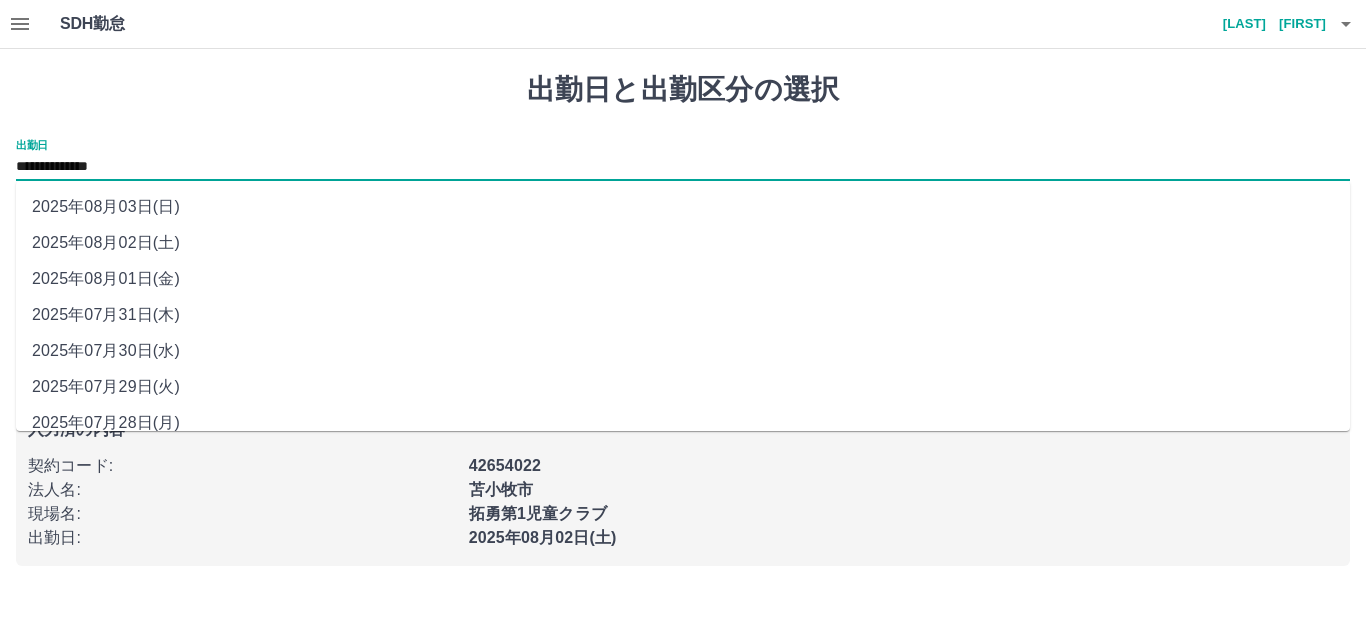click on "2025年08月03日(日)" at bounding box center [683, 207] 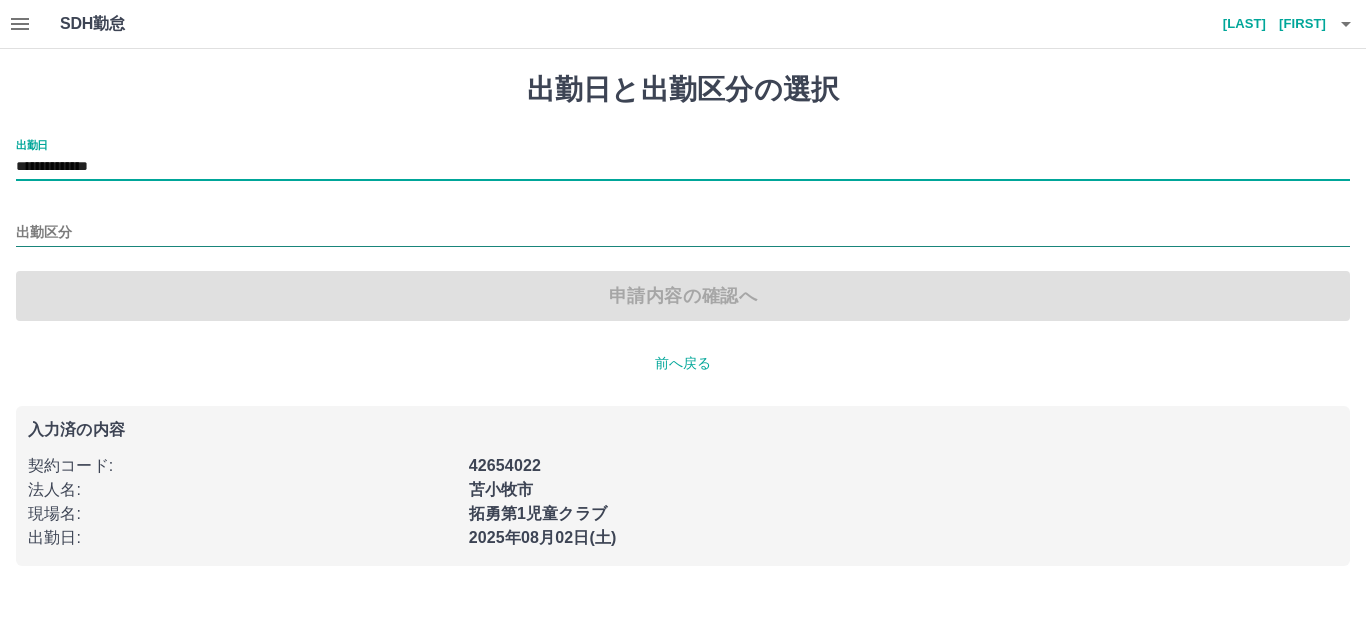 click on "出勤区分" at bounding box center [683, 233] 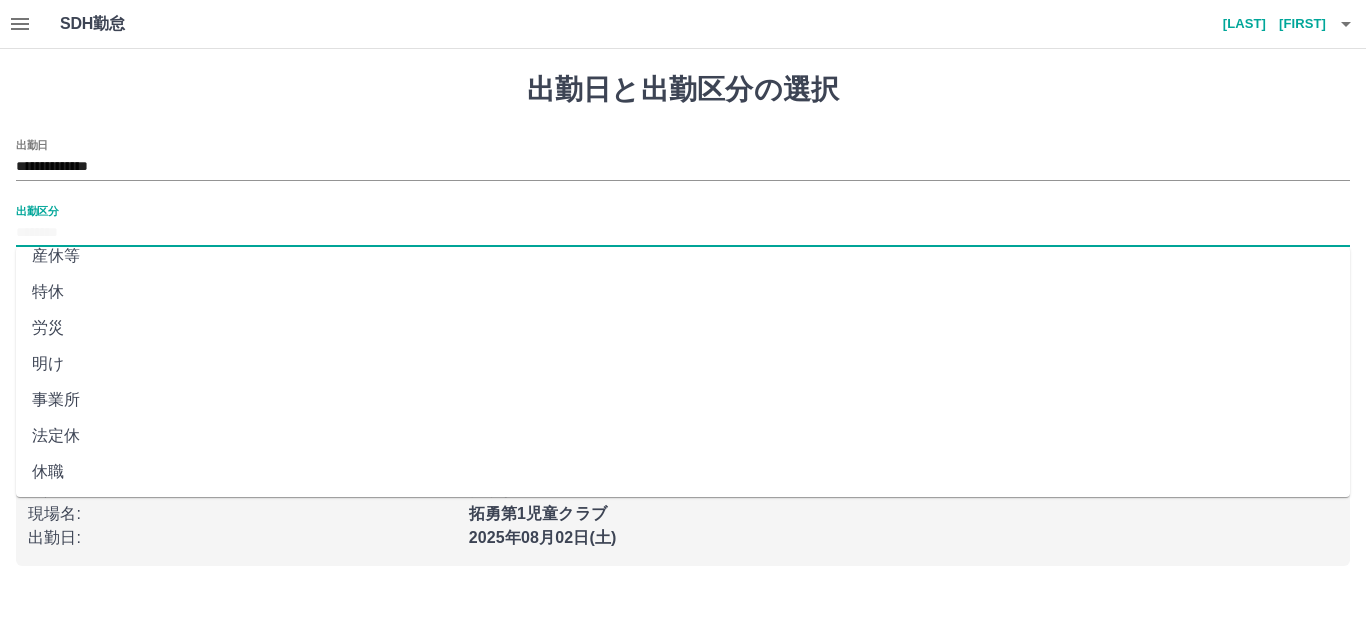 scroll, scrollTop: 414, scrollLeft: 0, axis: vertical 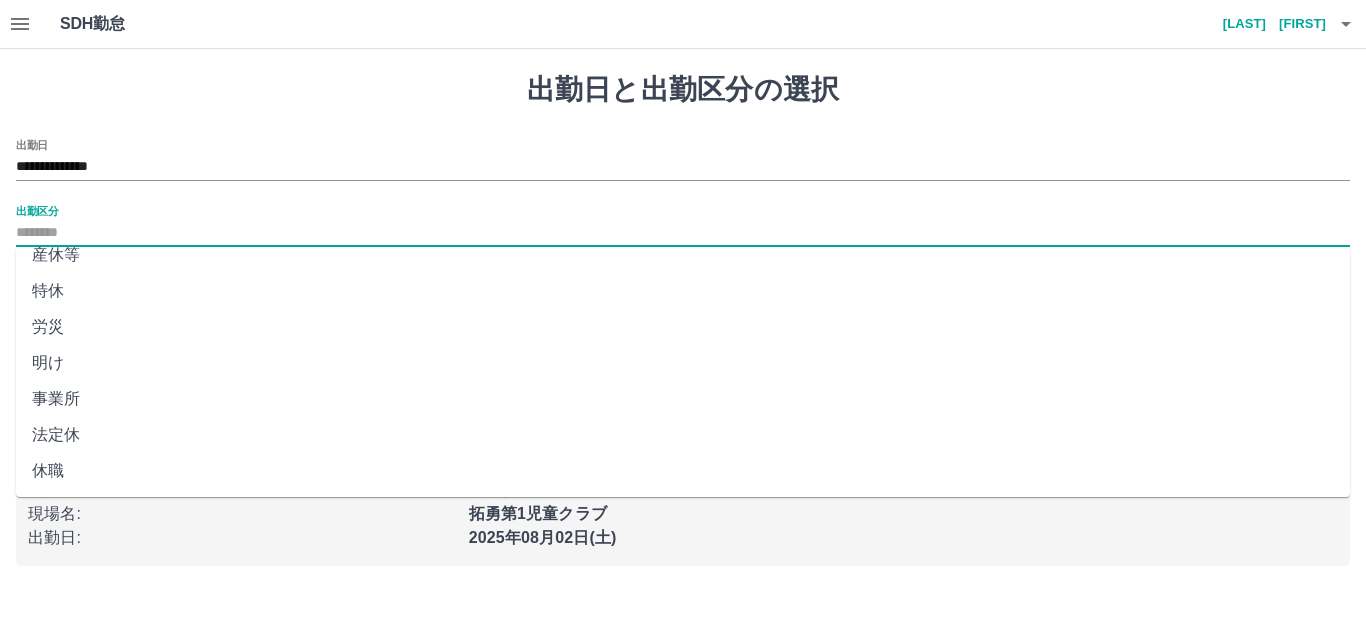click on "法定休" at bounding box center (683, 435) 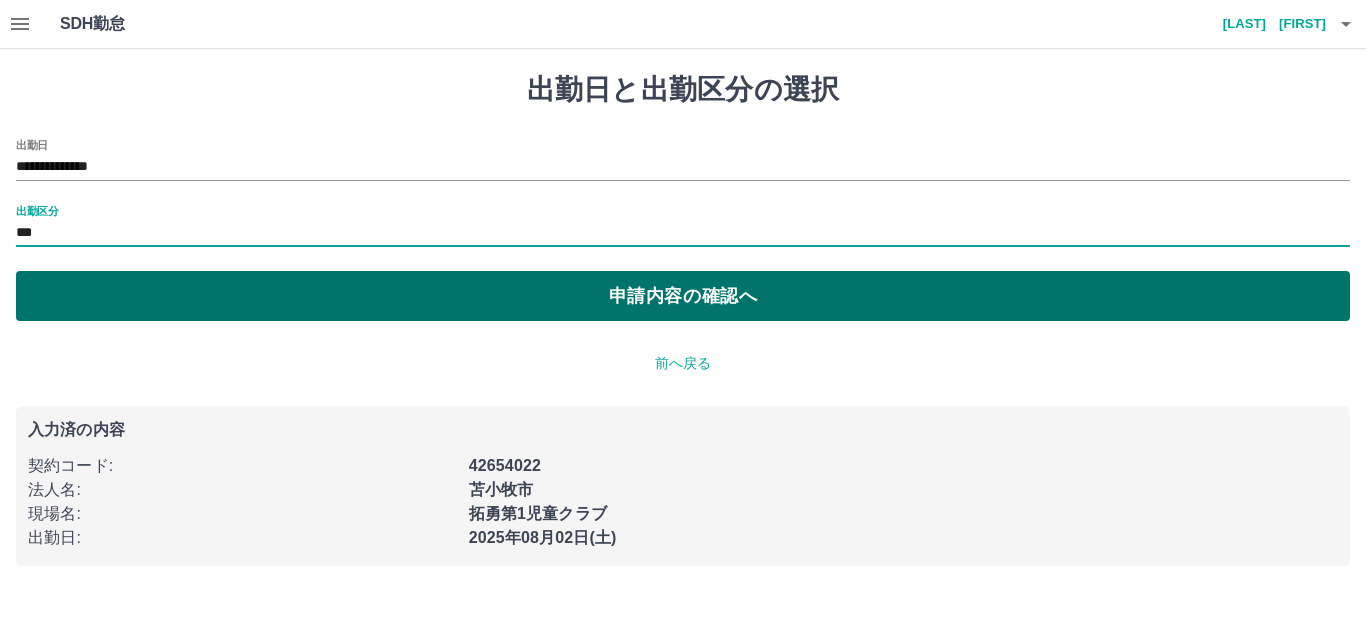 click on "申請内容の確認へ" at bounding box center [683, 296] 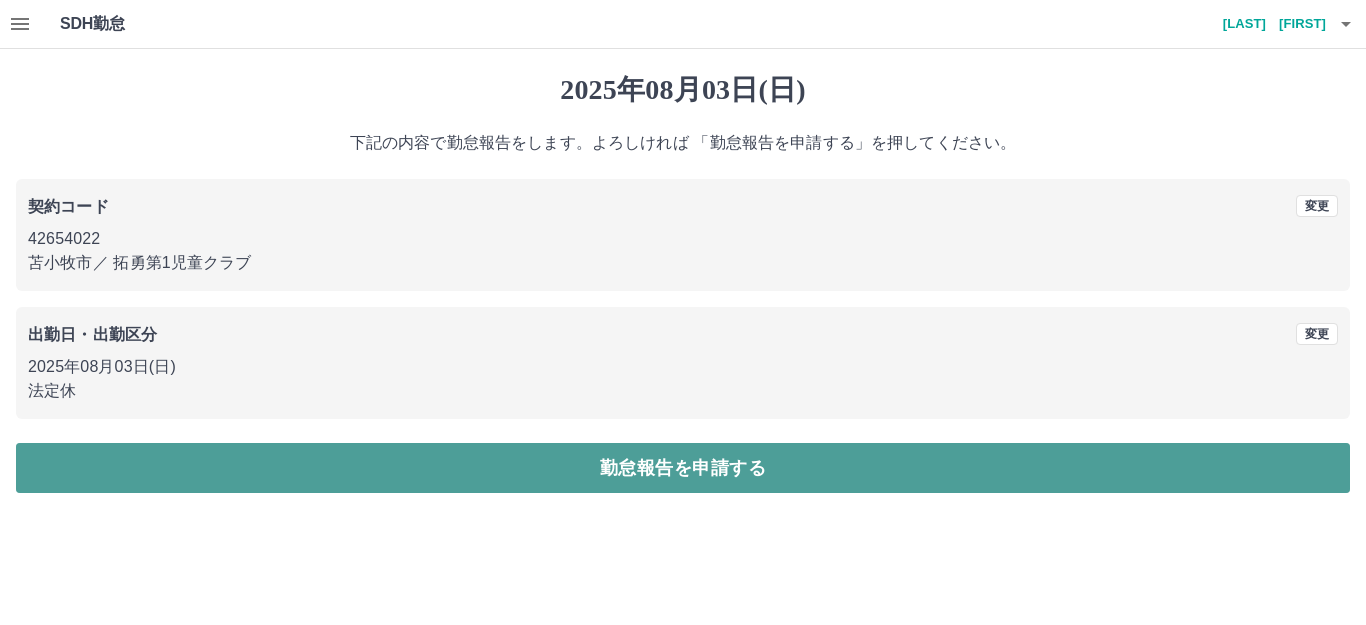 click on "勤怠報告を申請する" at bounding box center [683, 468] 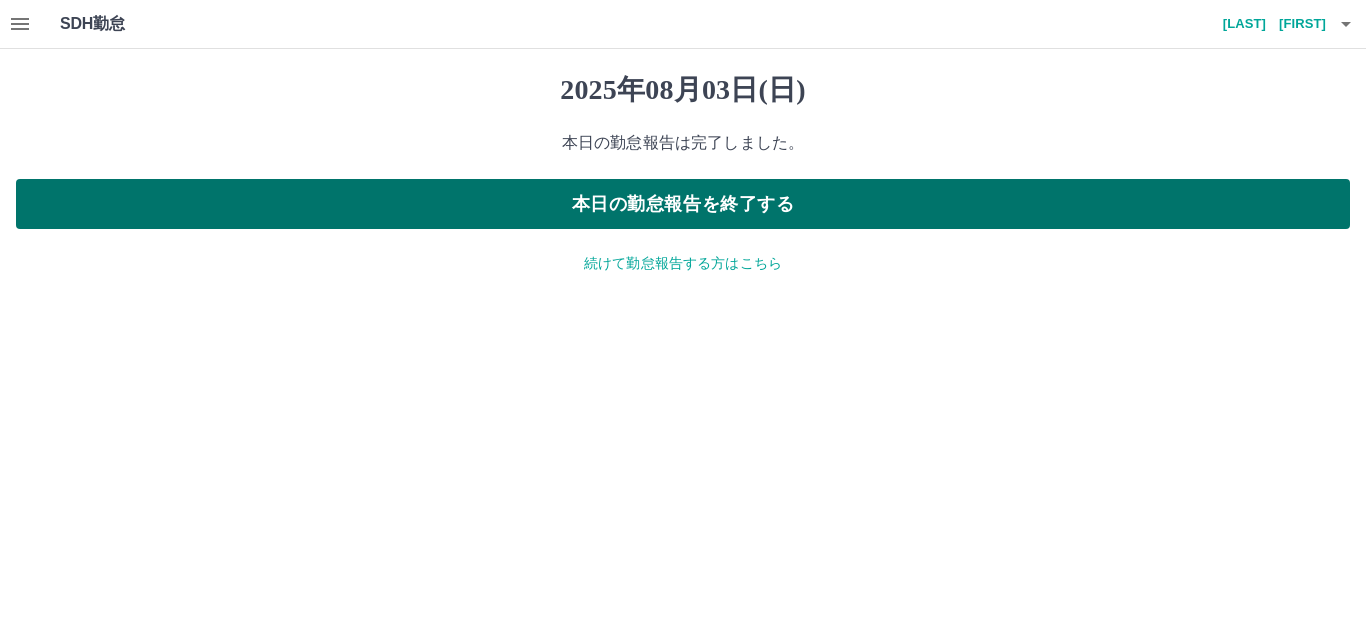 click on "本日の勤怠報告を終了する" at bounding box center [683, 204] 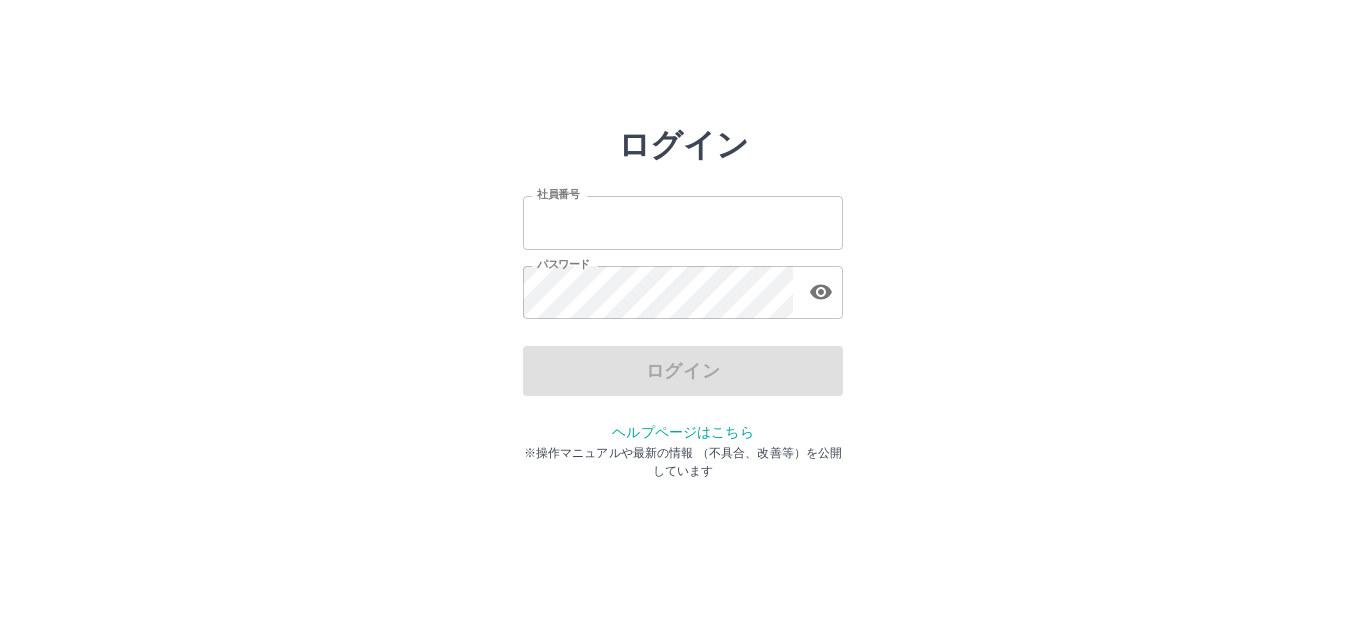 scroll, scrollTop: 0, scrollLeft: 0, axis: both 